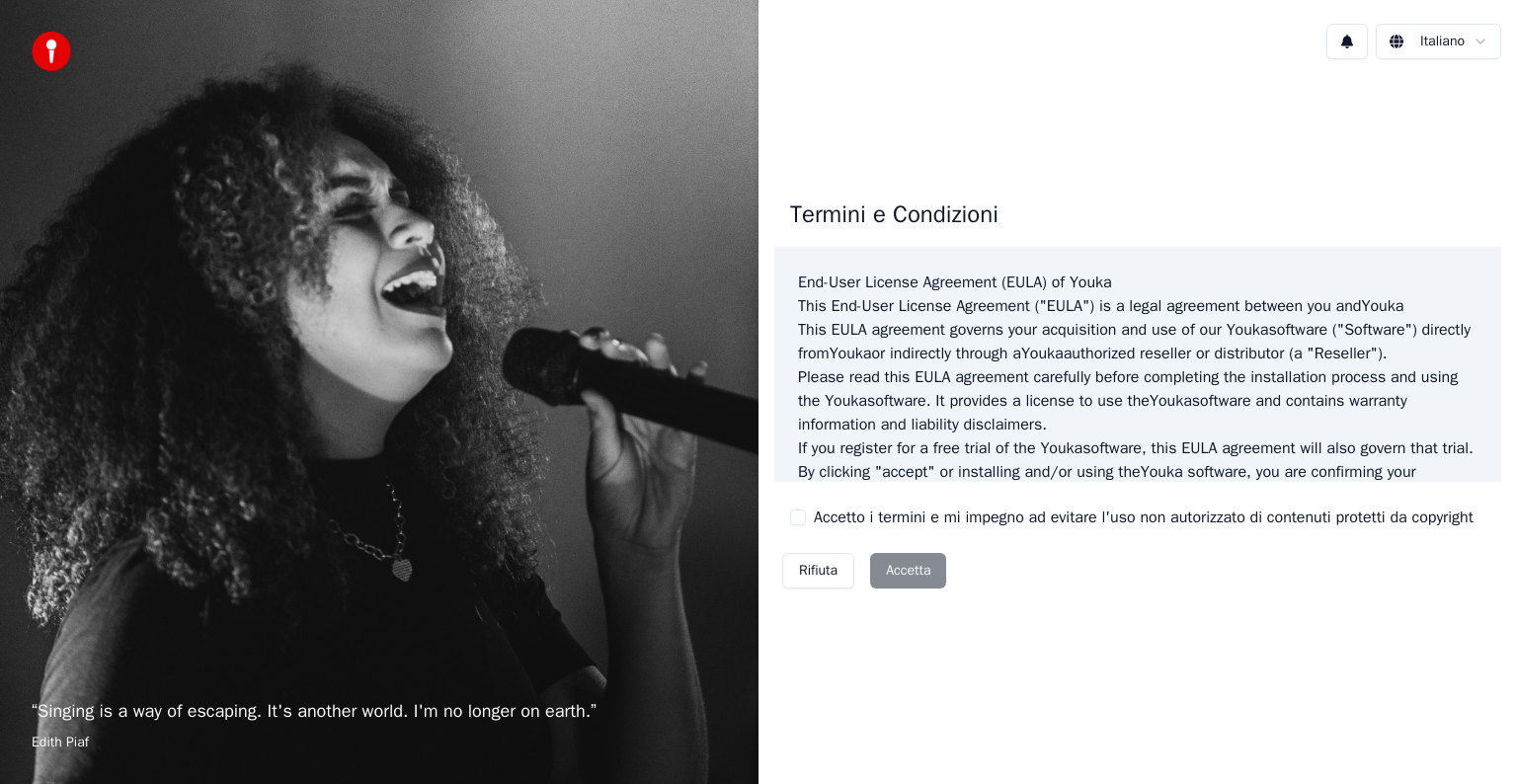 scroll, scrollTop: 0, scrollLeft: 0, axis: both 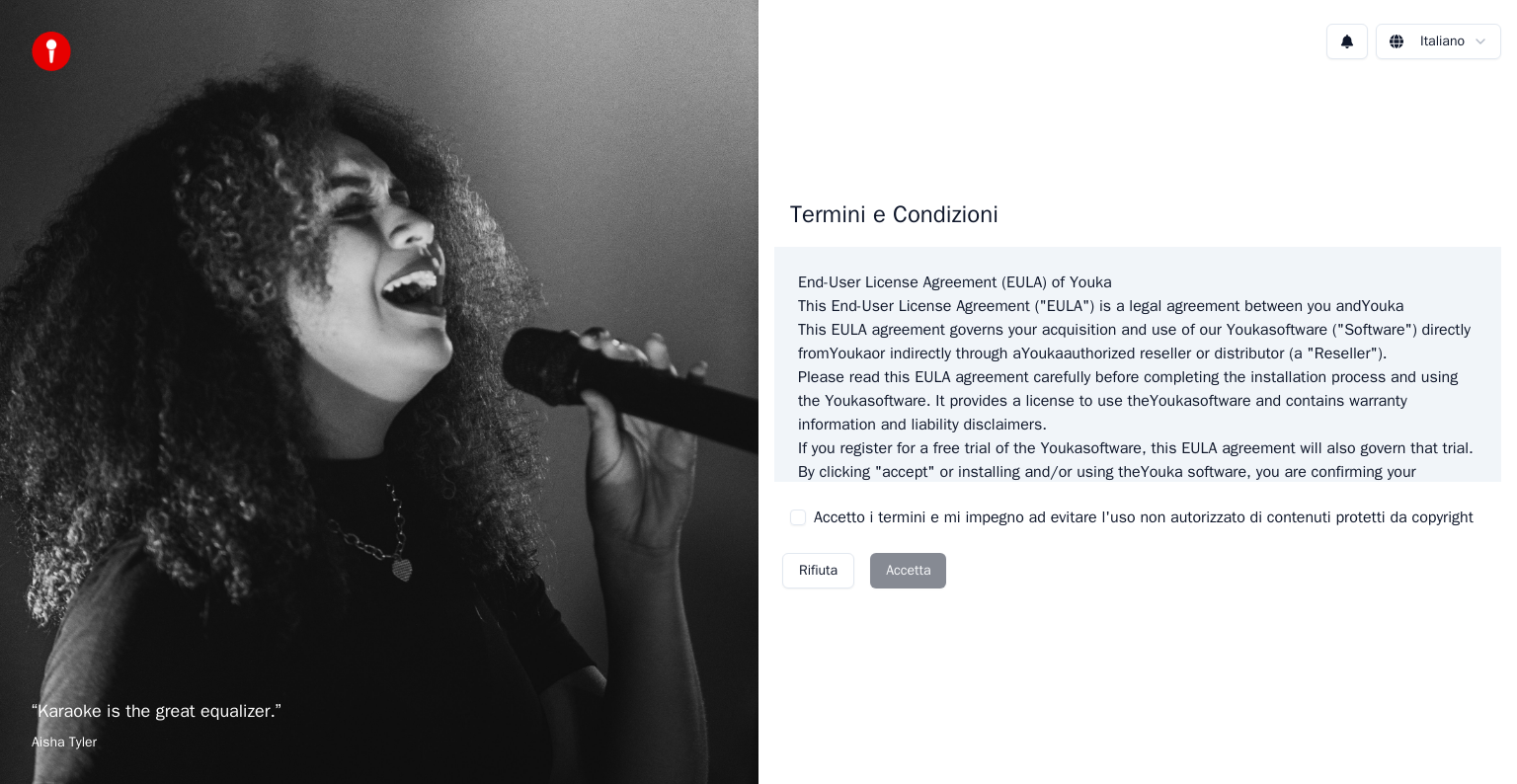 click on "Rifiuta Accetta" at bounding box center (864, 571) 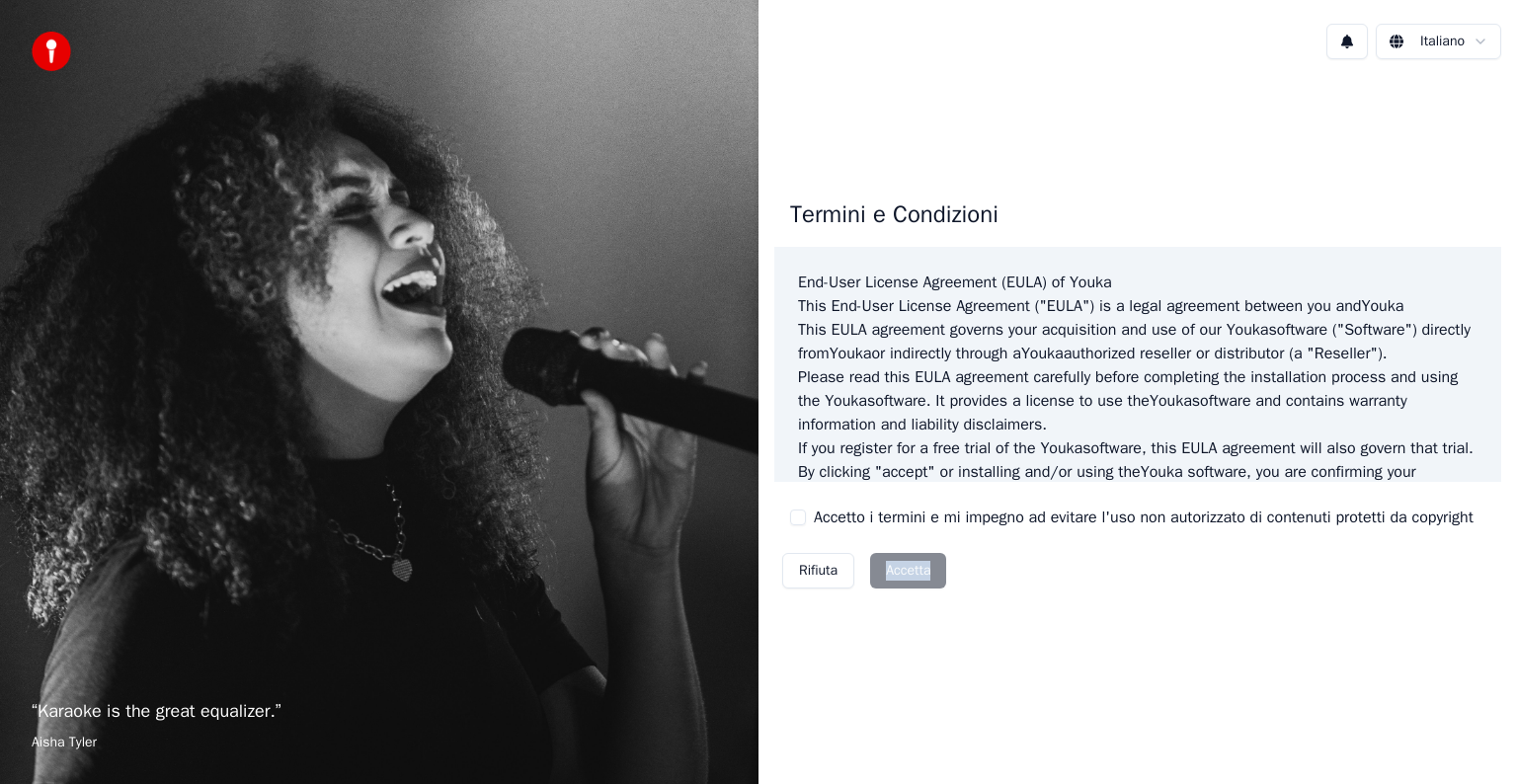 click on "Rifiuta Accetta" at bounding box center [864, 571] 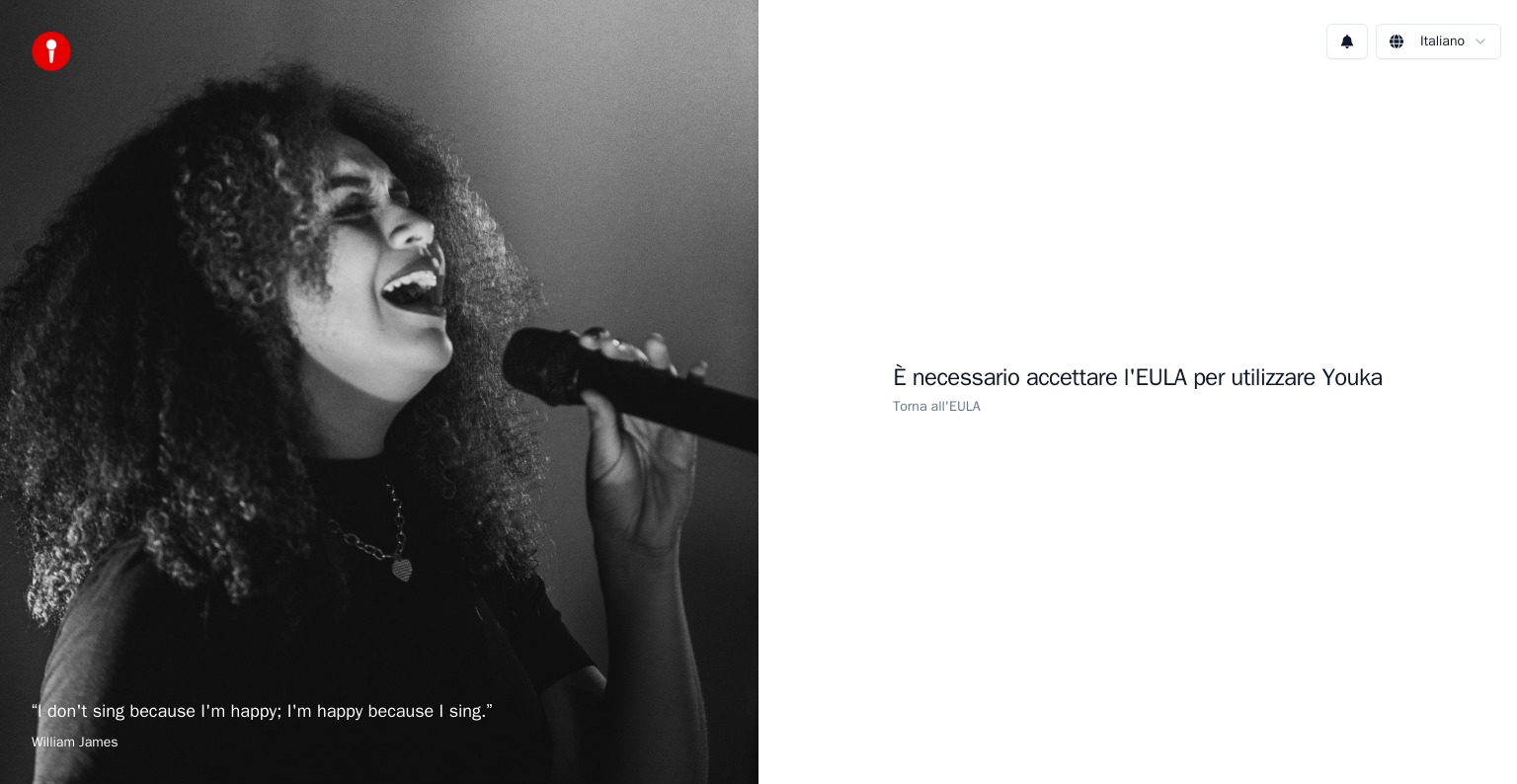 click on "È necessario accettare l'EULA per utilizzare Youka Torna all'EULA" at bounding box center [1138, 390] 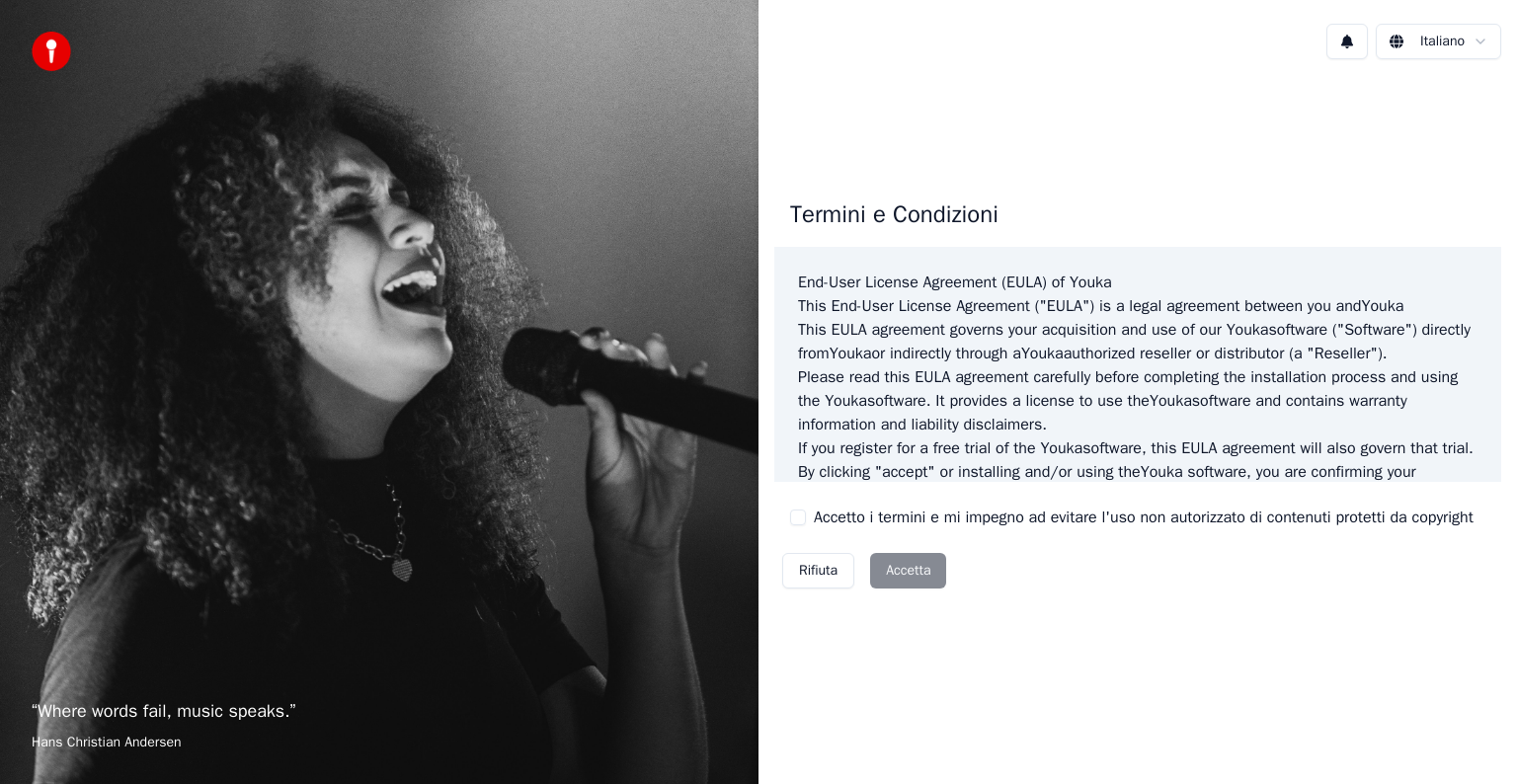 click on "Rifiuta Accetta" at bounding box center [864, 571] 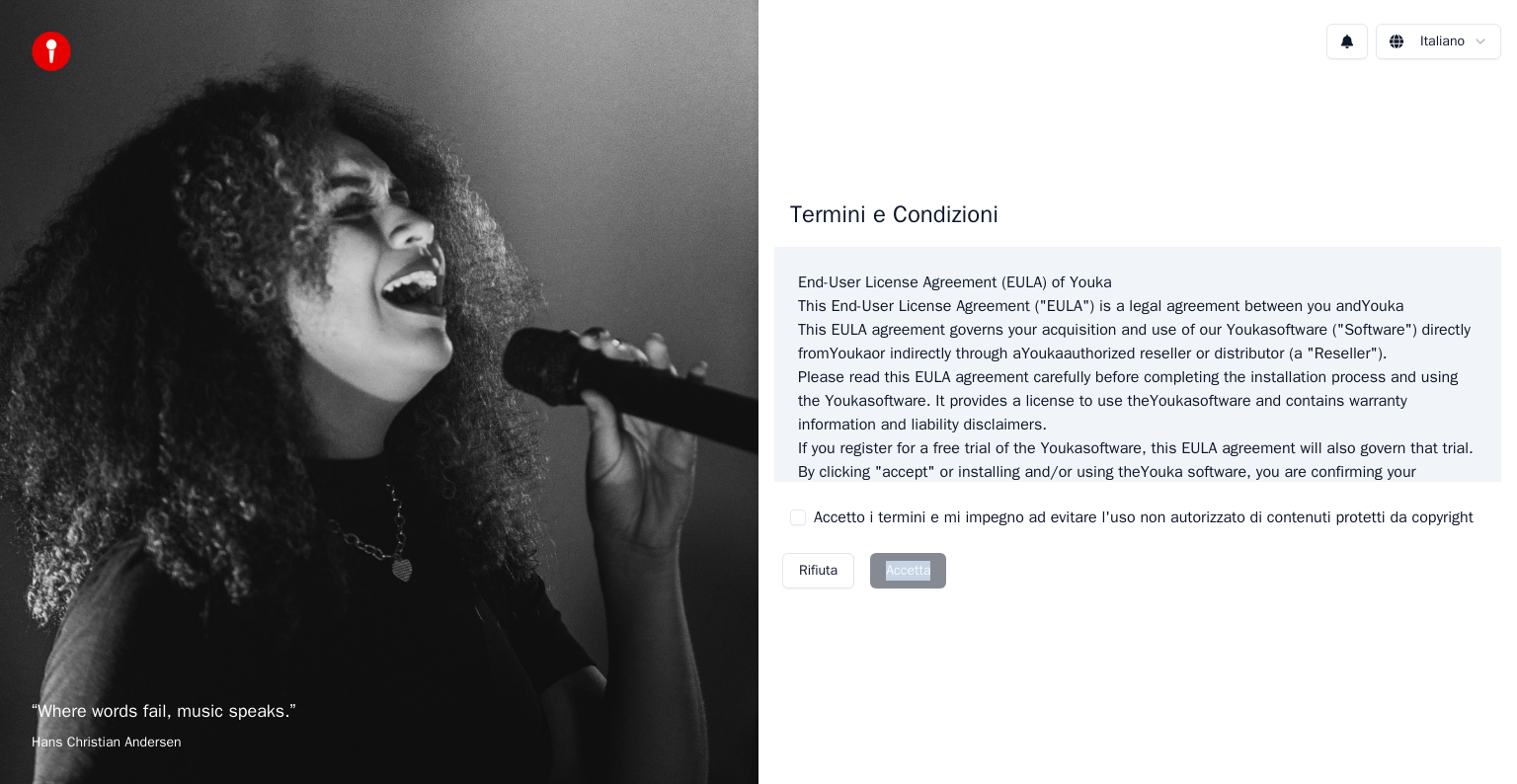 click on "Rifiuta Accetta" at bounding box center (864, 571) 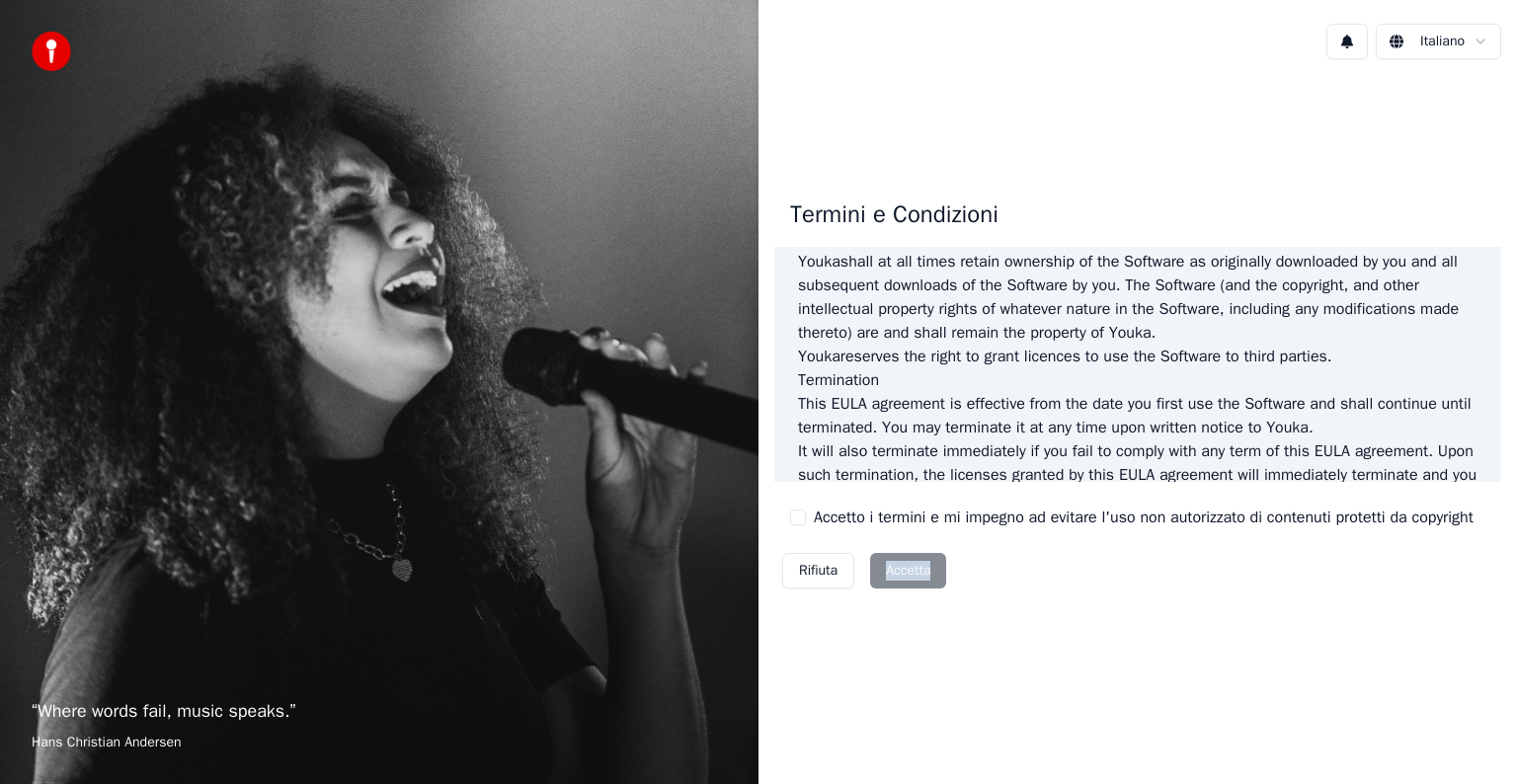 scroll, scrollTop: 1067, scrollLeft: 0, axis: vertical 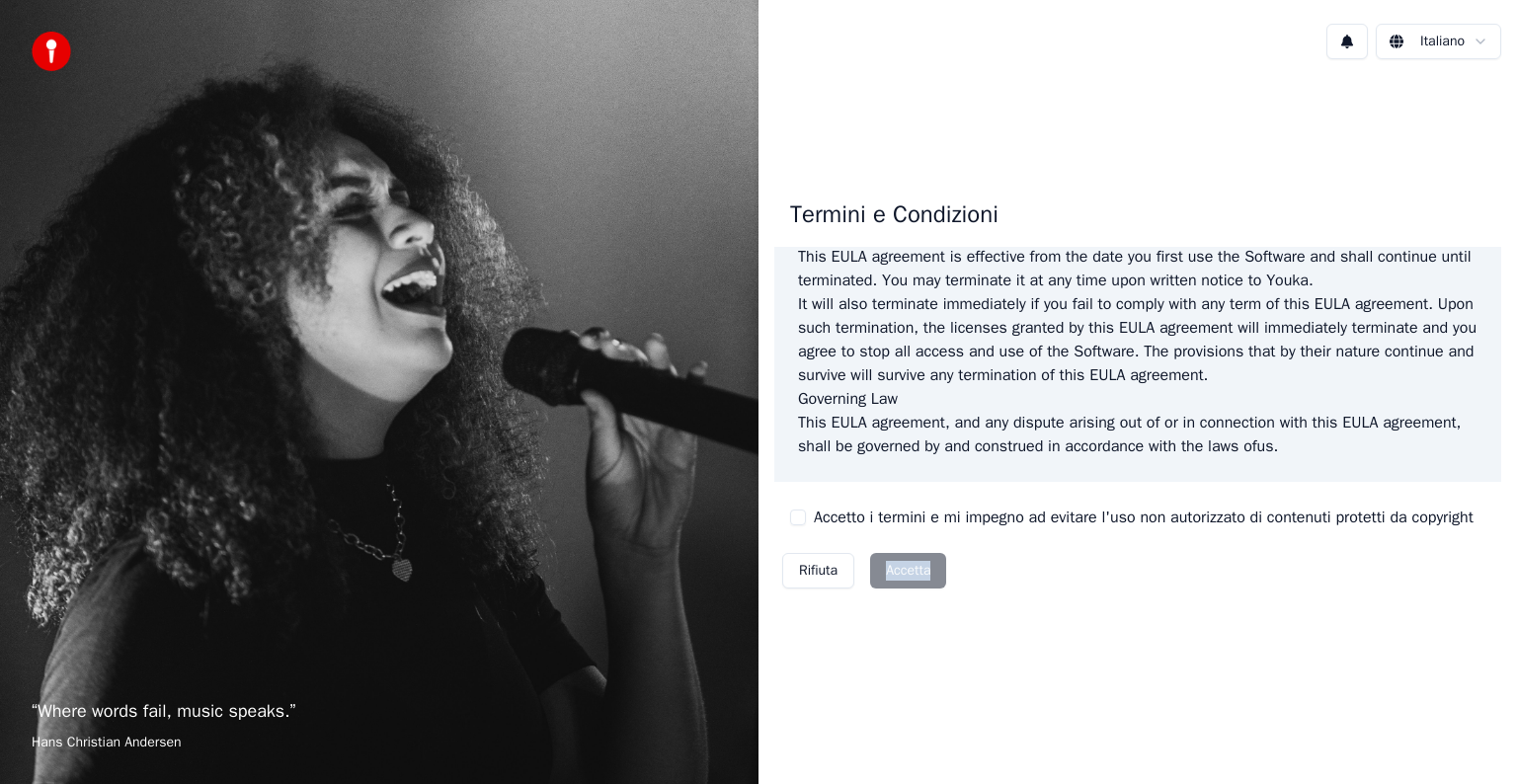 click on "Accetto i termini e mi impegno ad evitare l'uso non autorizzato di contenuti protetti da copyright" at bounding box center (798, 517) 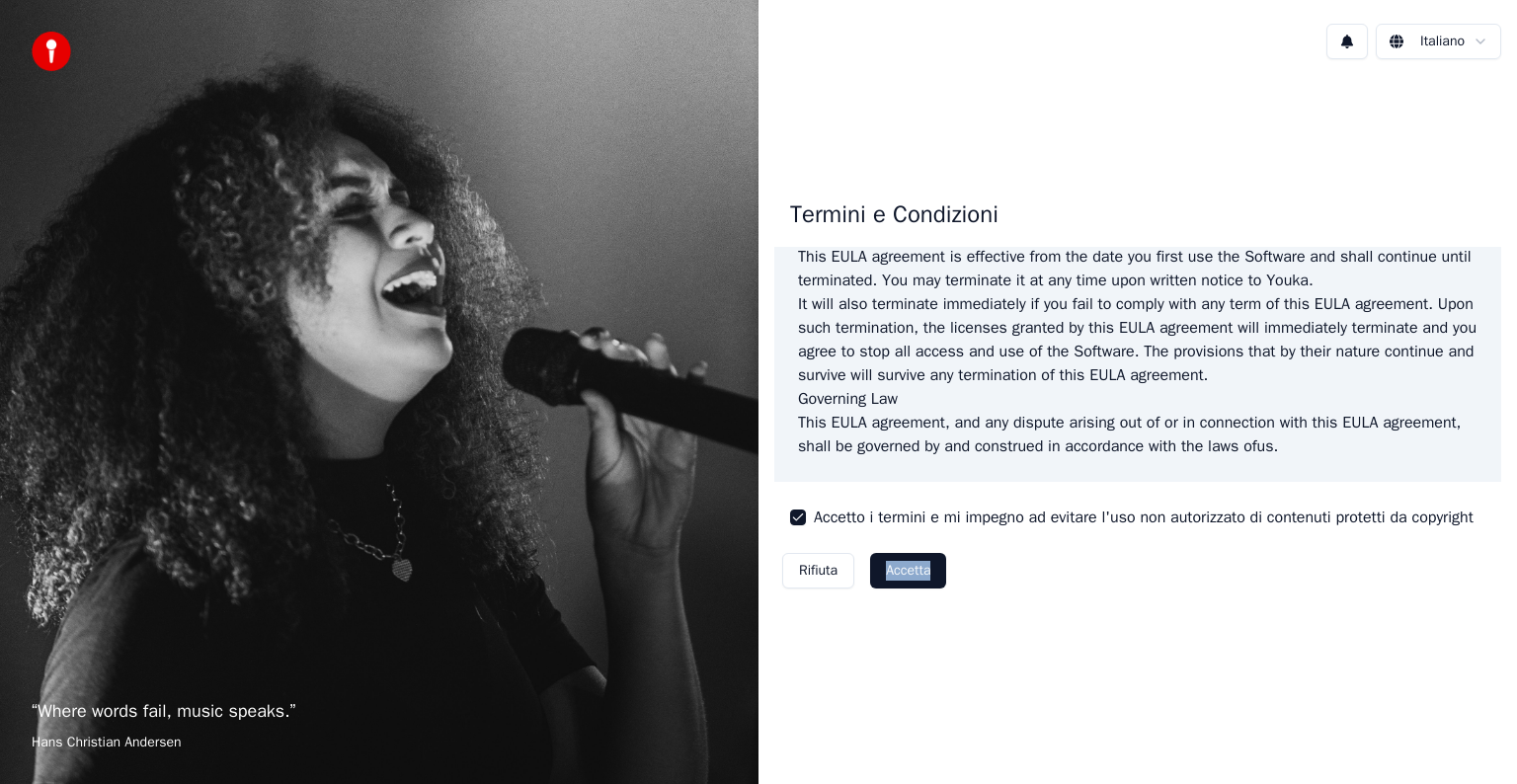 click on "Accetta" at bounding box center (908, 571) 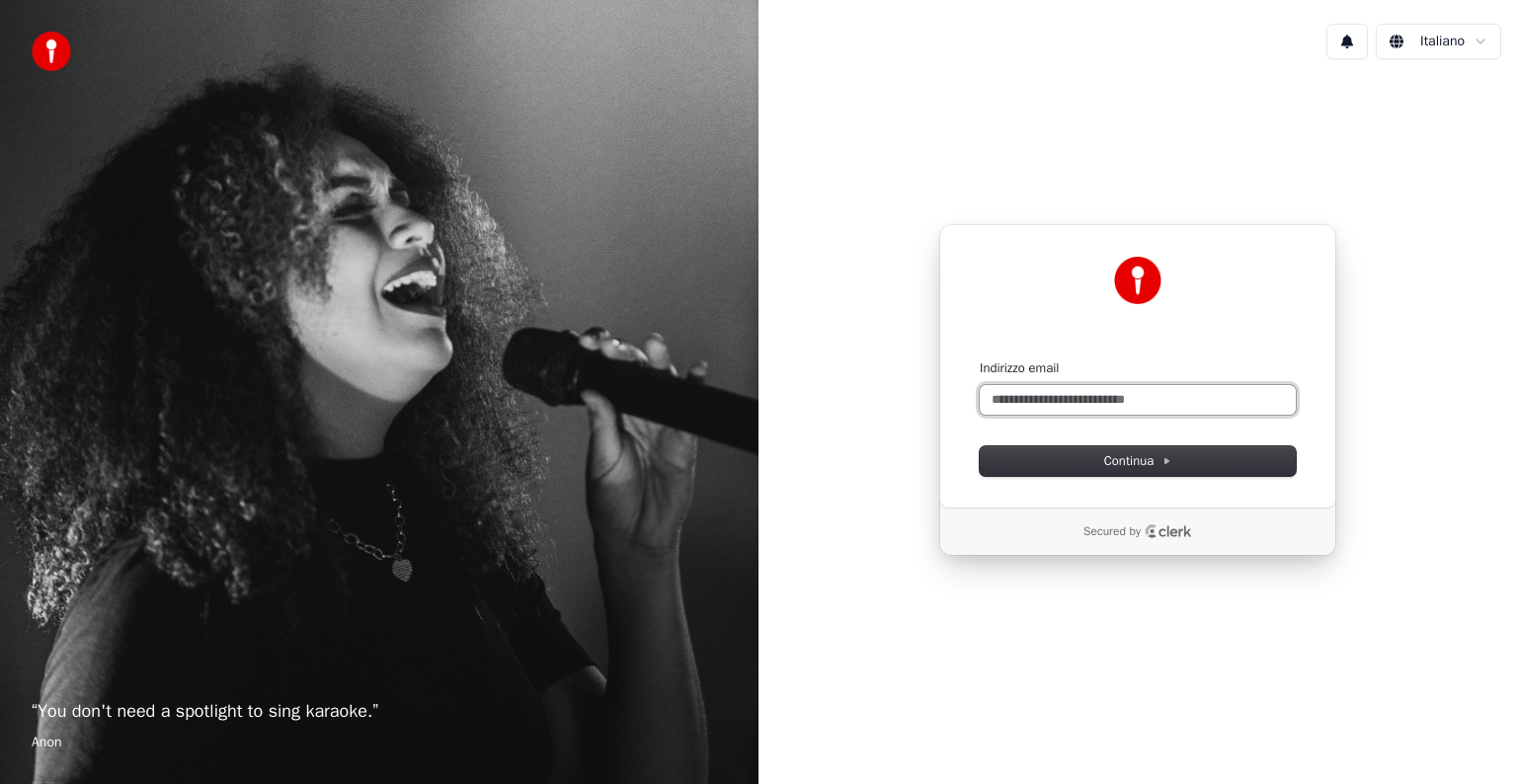 click on "Indirizzo email" at bounding box center [1138, 400] 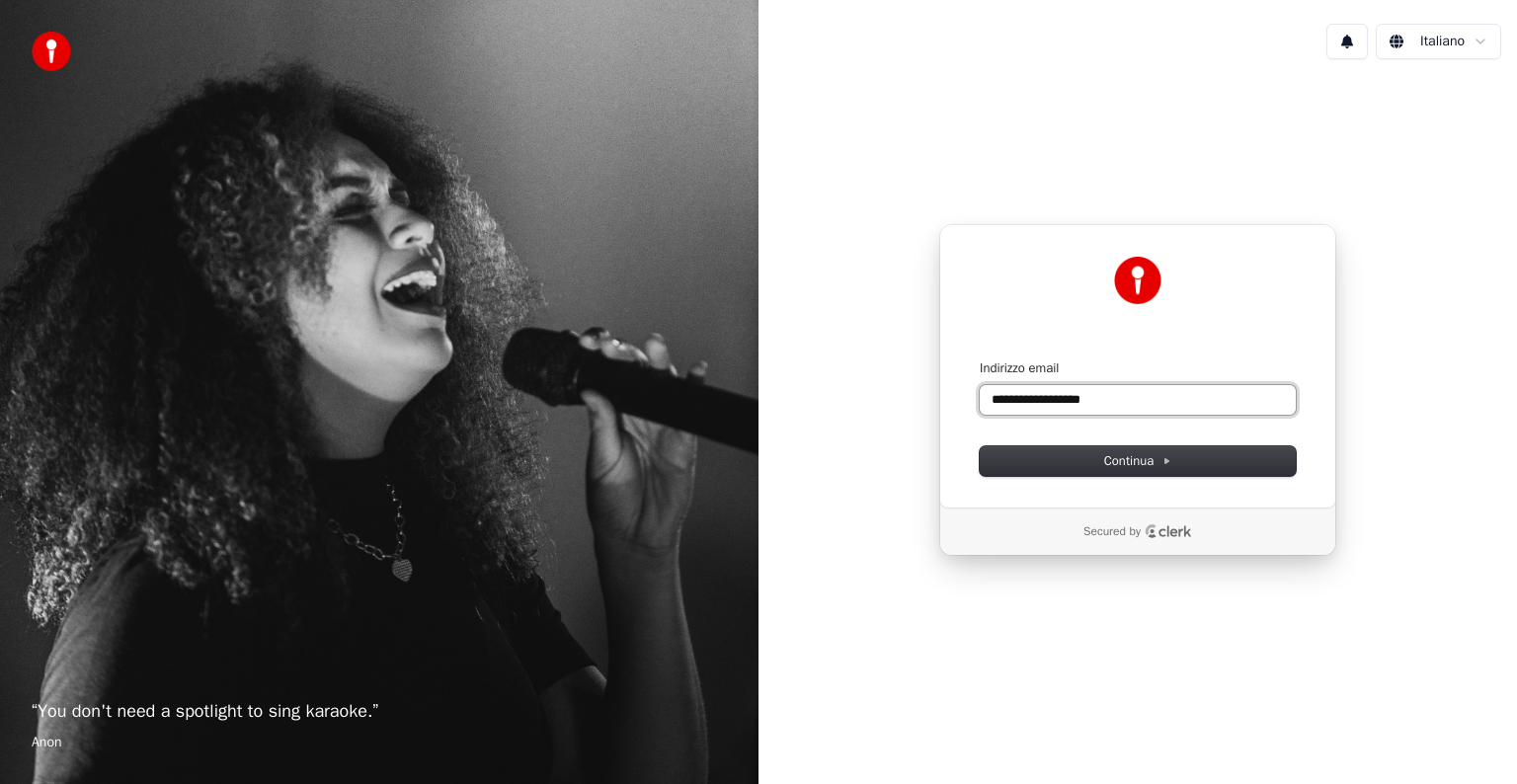 click on "**********" at bounding box center [1138, 400] 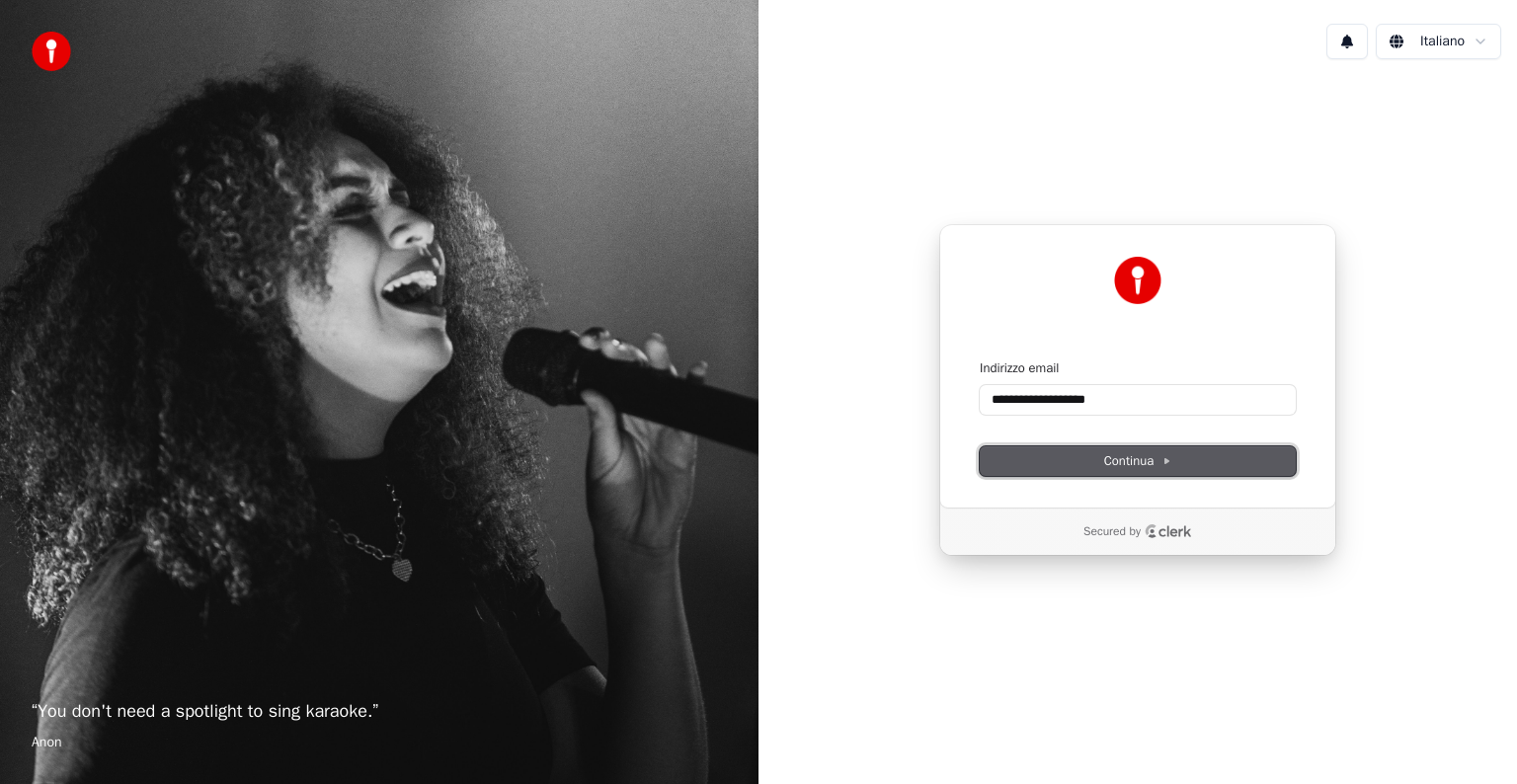 click on "Continua" at bounding box center (1138, 461) 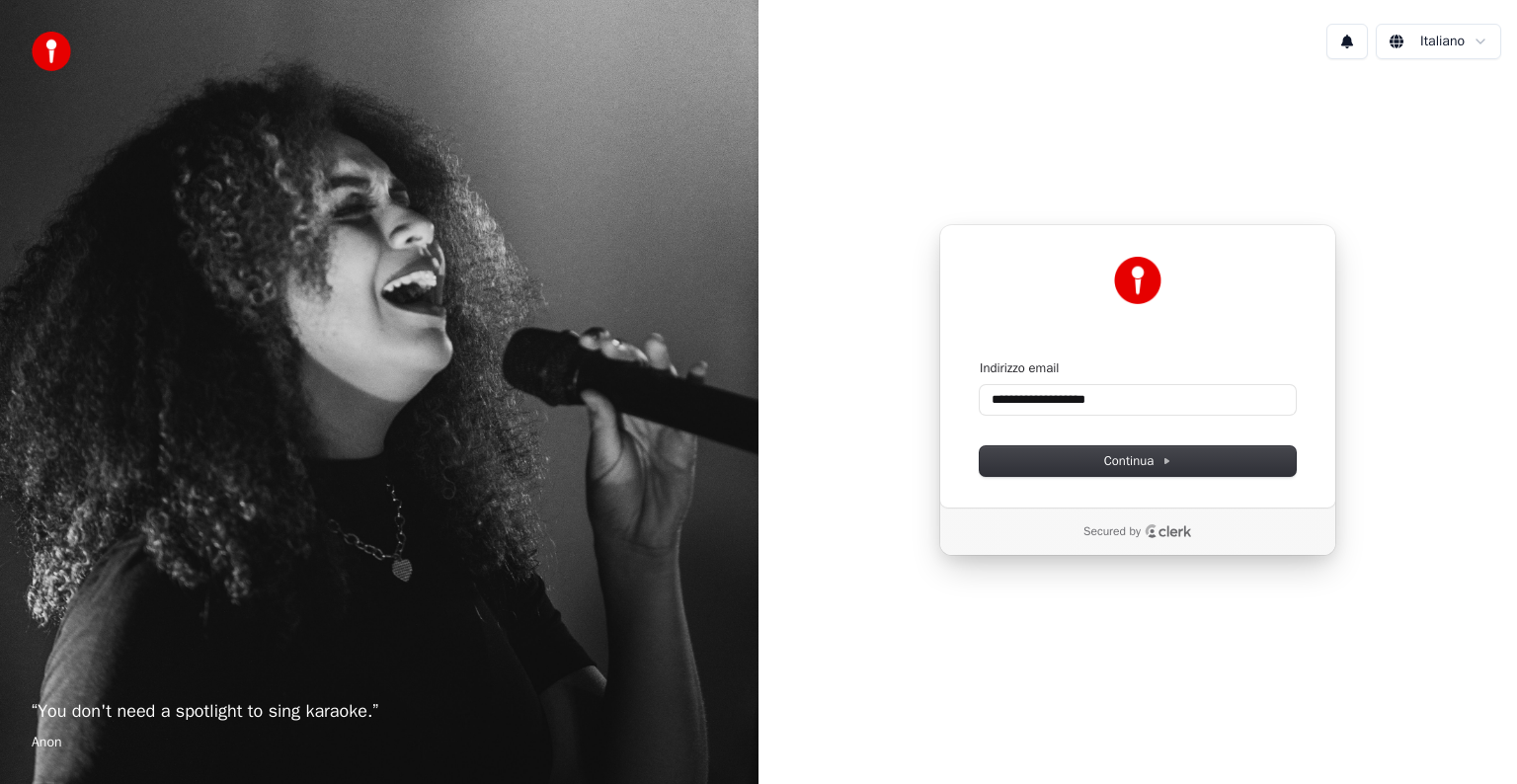 type on "**********" 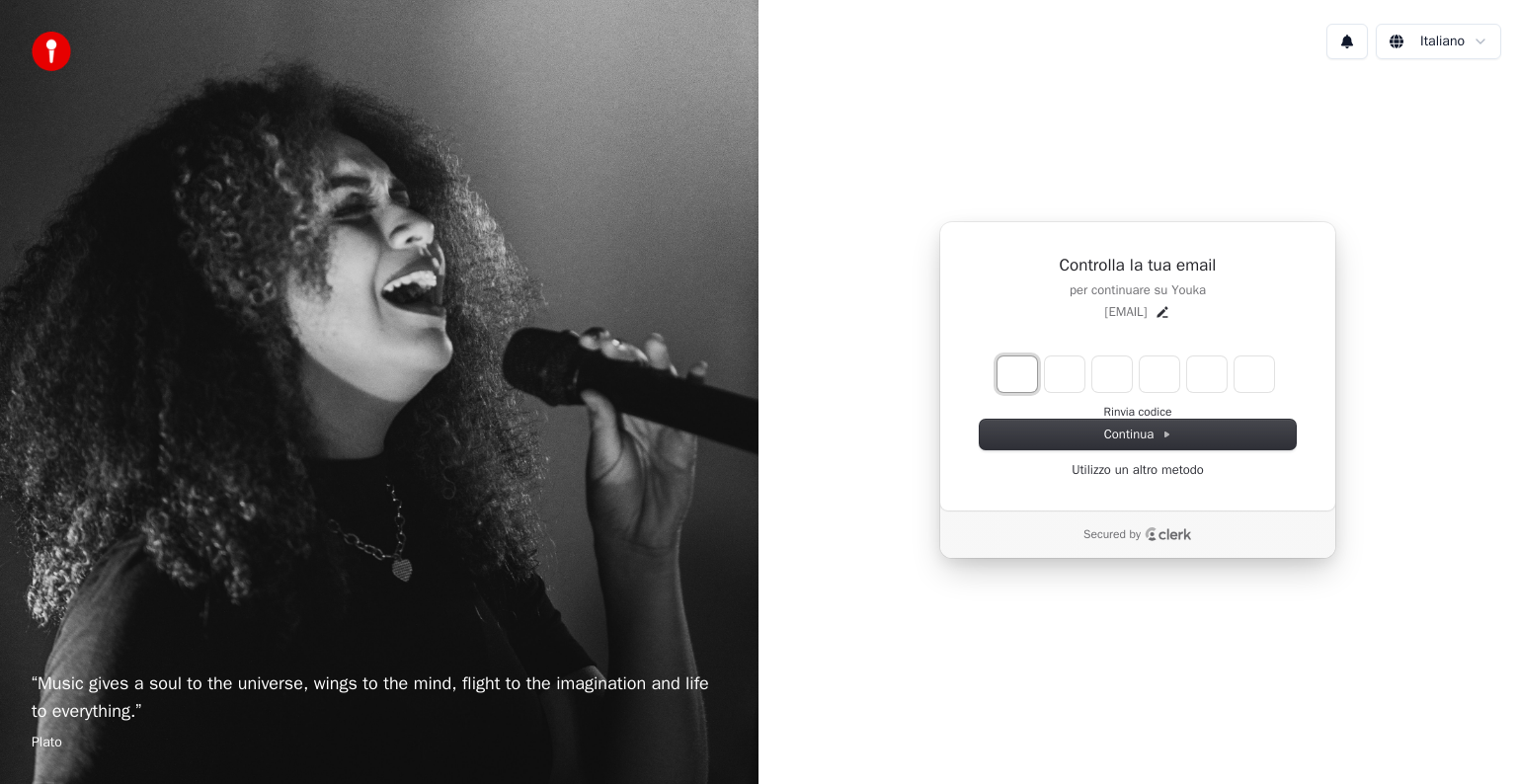 type on "*" 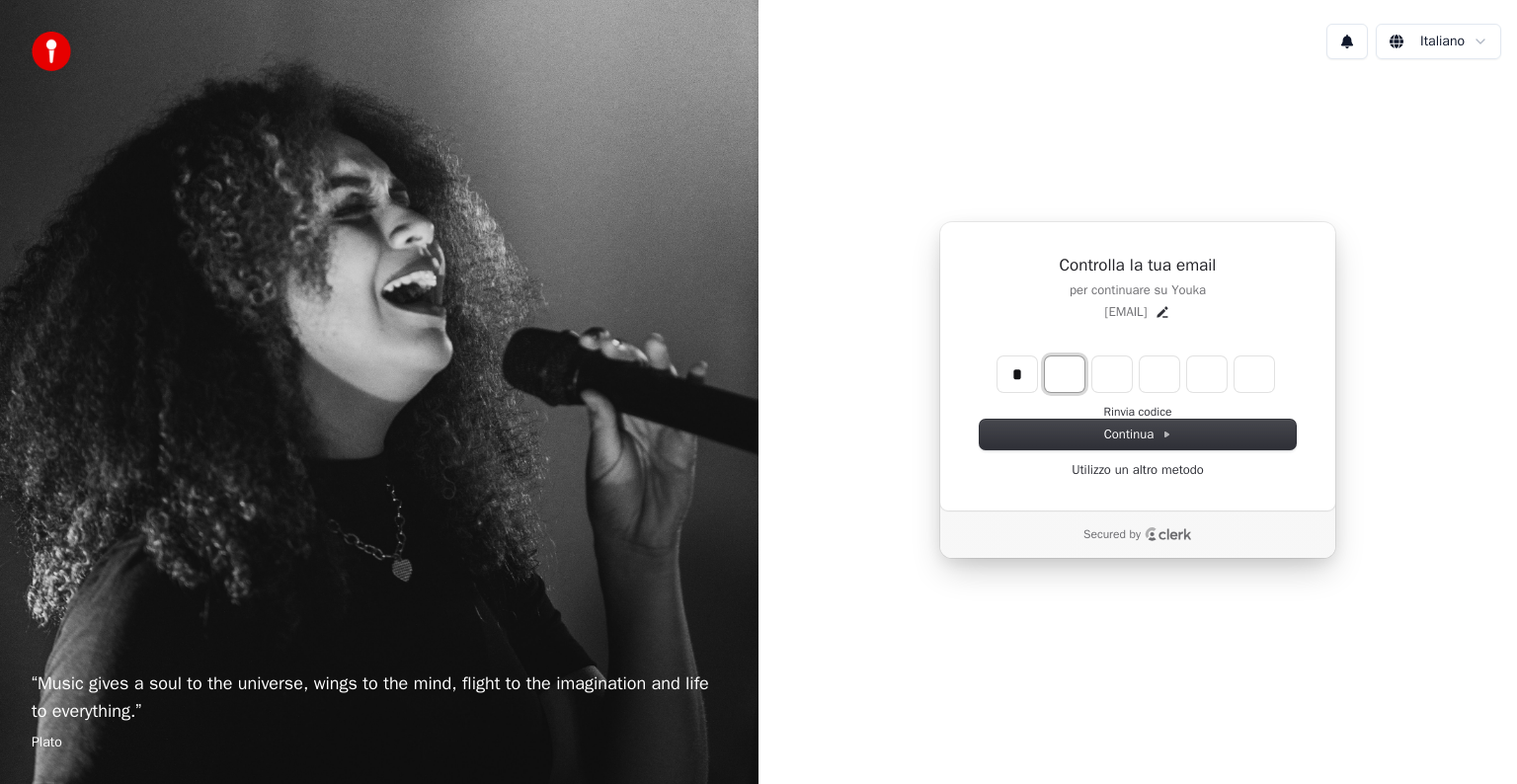 type on "*" 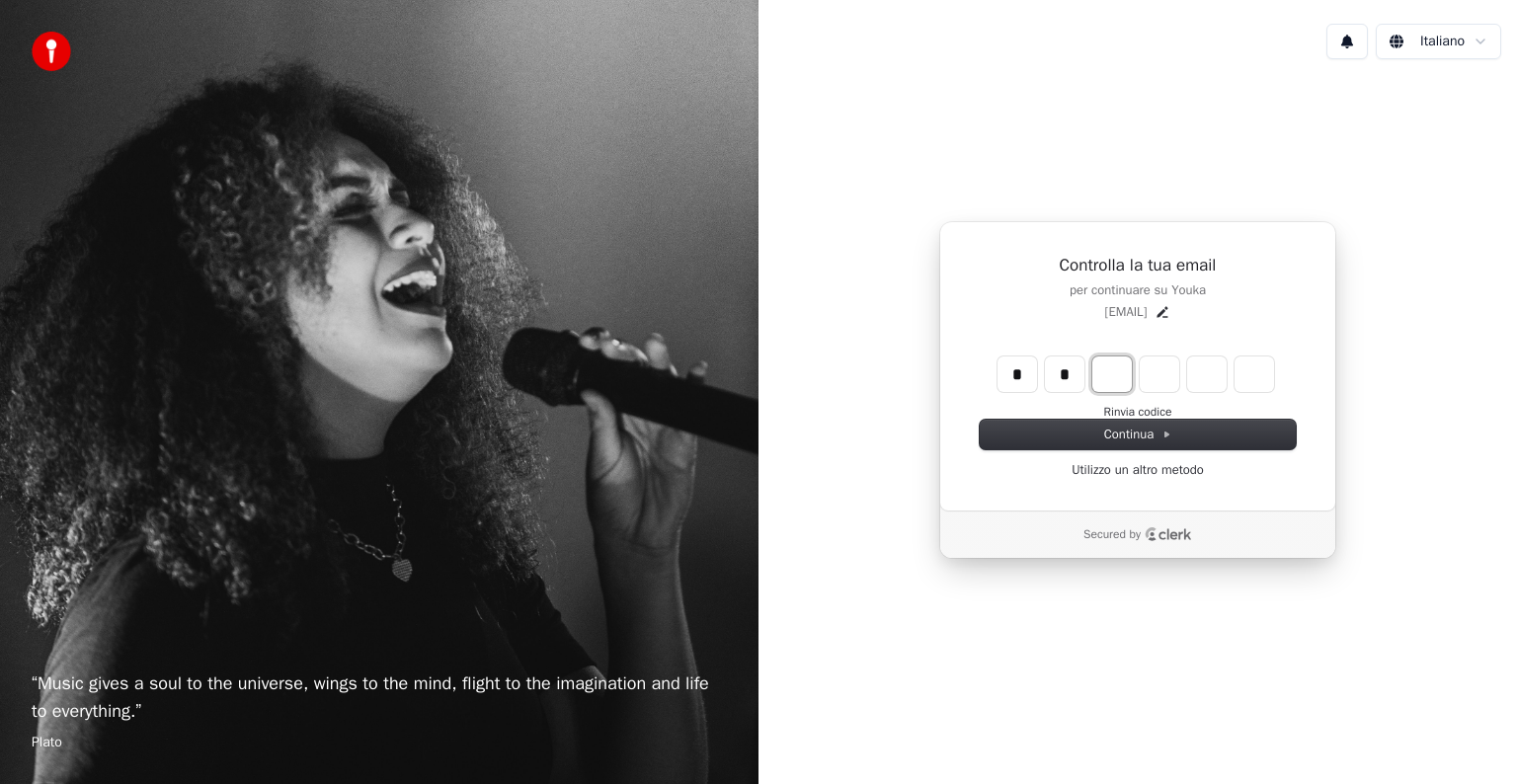 type on "**" 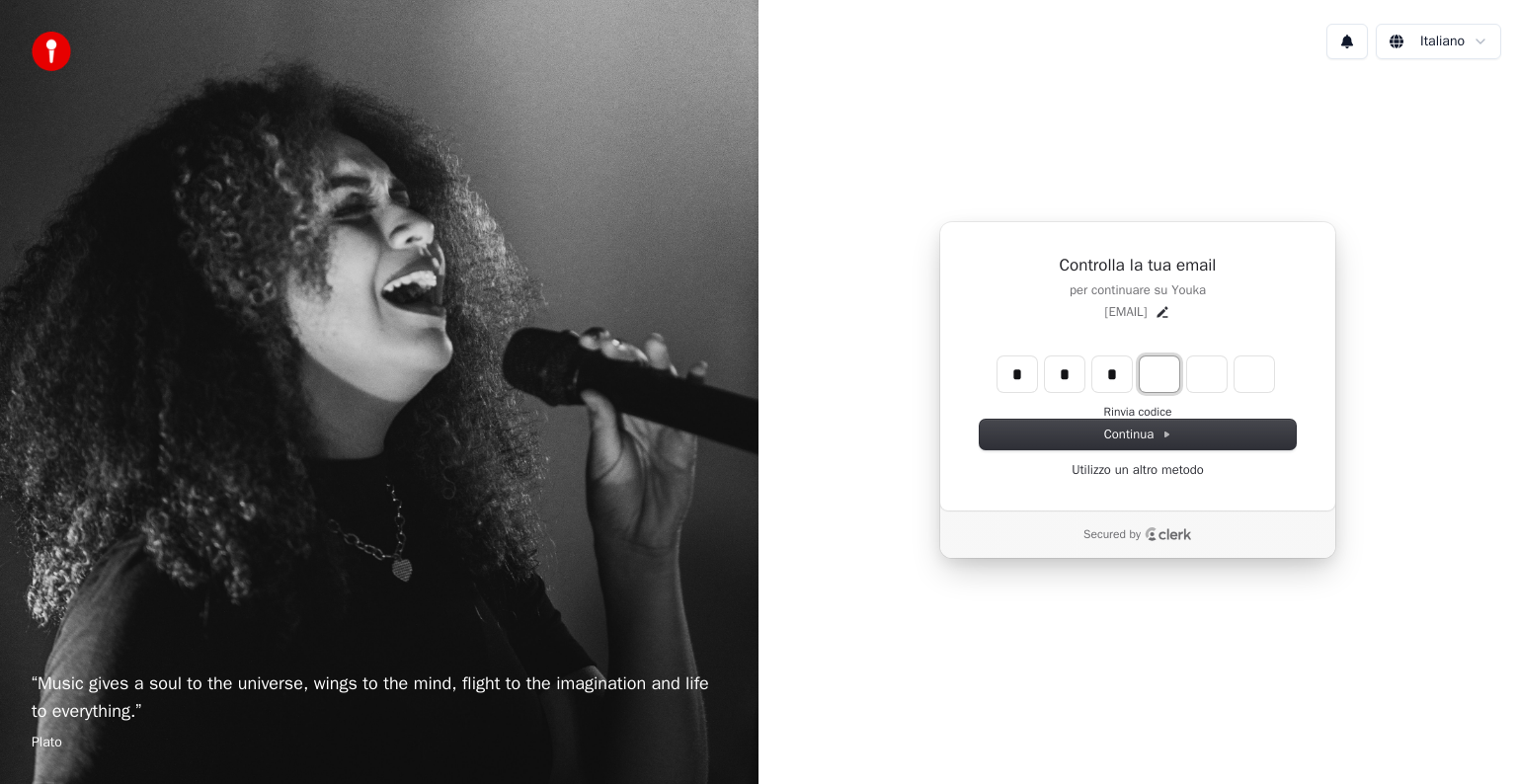 type on "***" 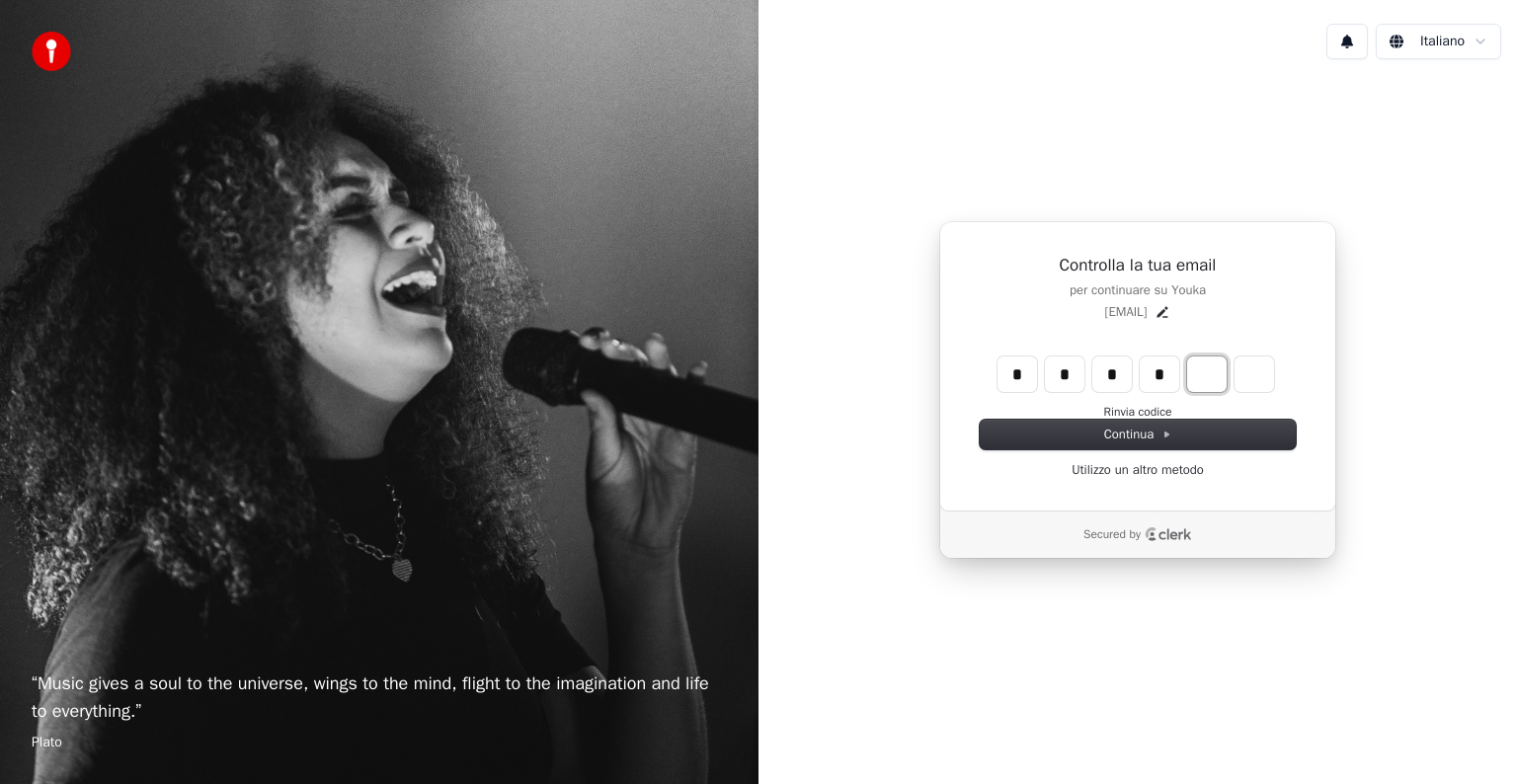 type on "****" 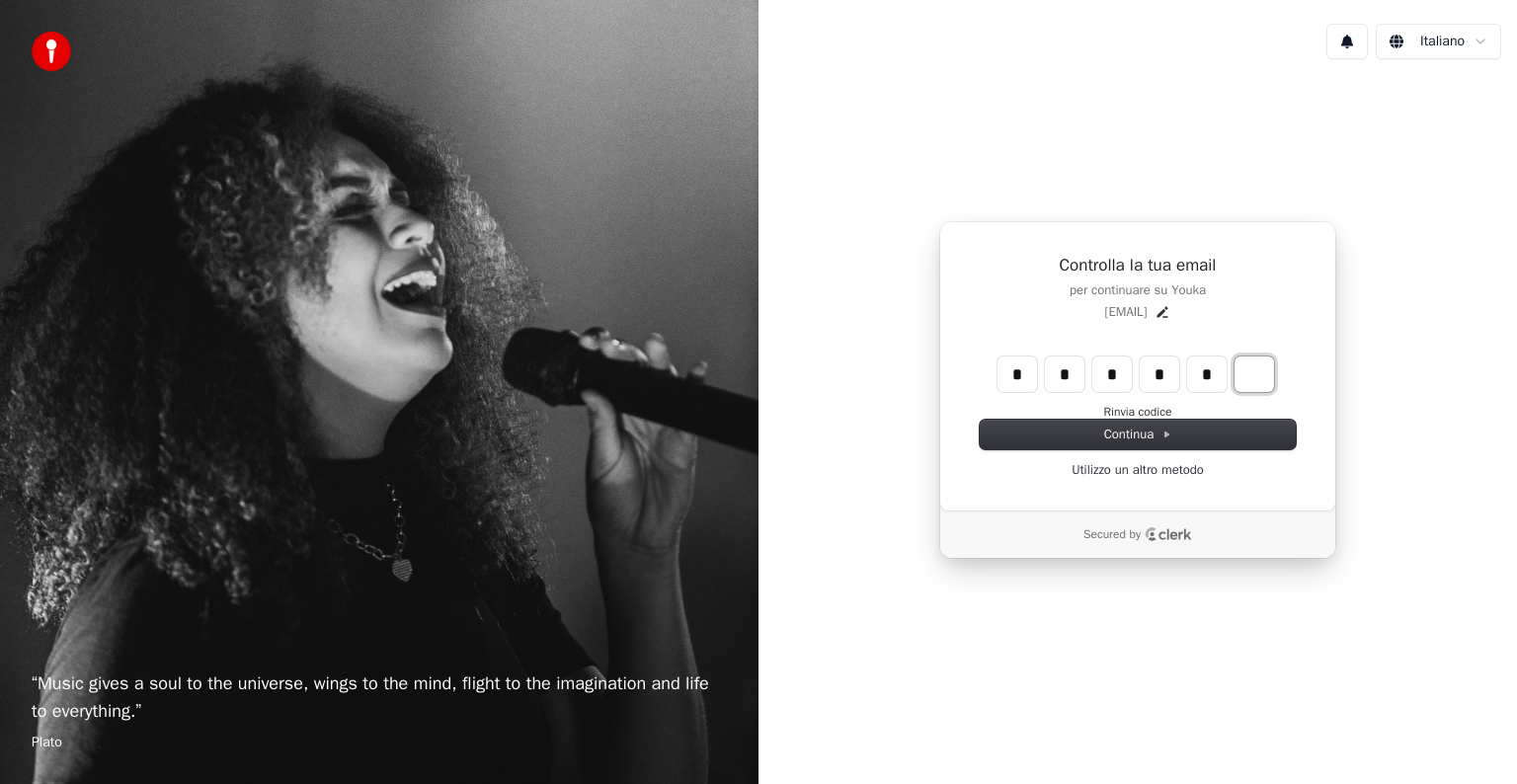 type on "******" 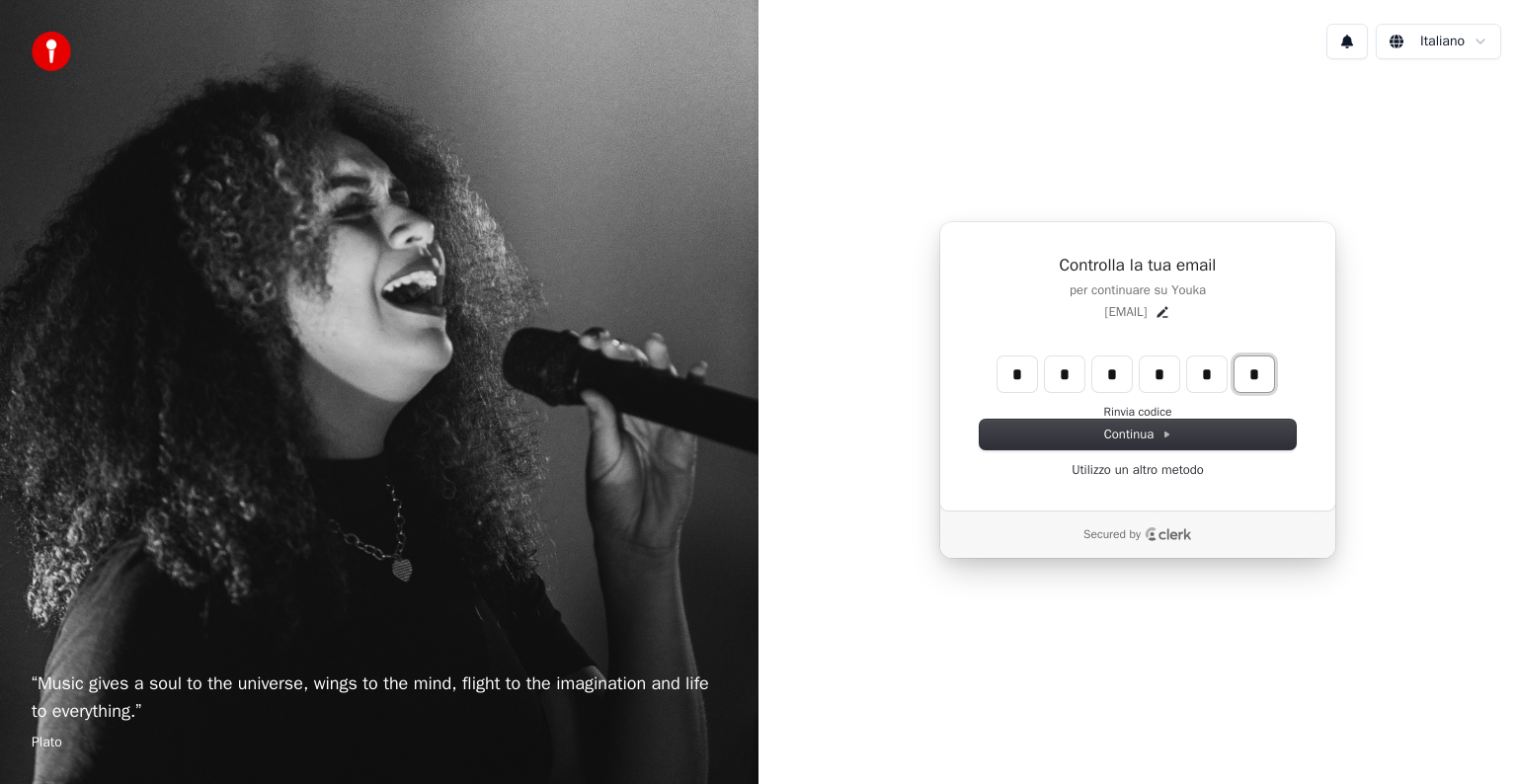 type on "*" 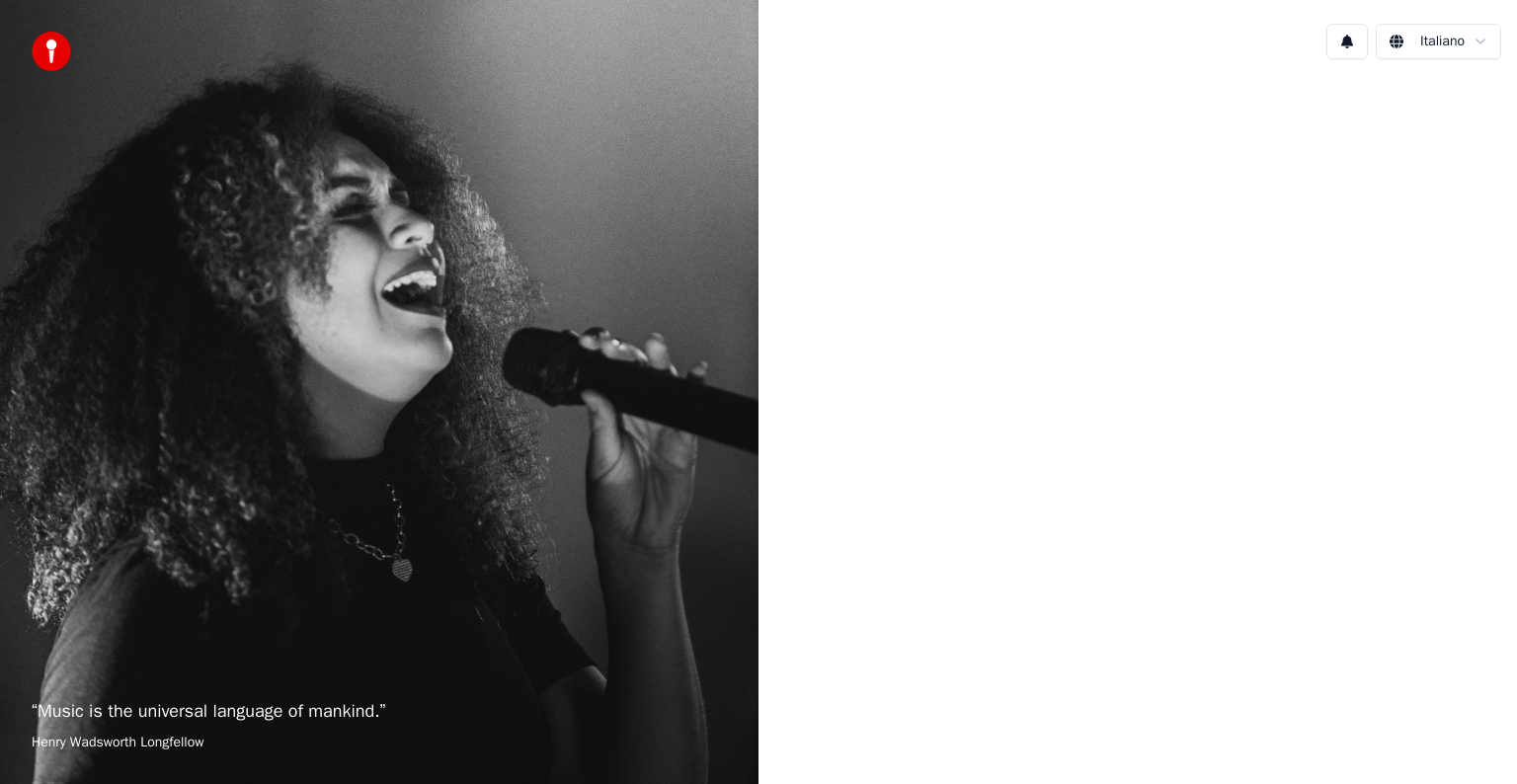 scroll, scrollTop: 0, scrollLeft: 0, axis: both 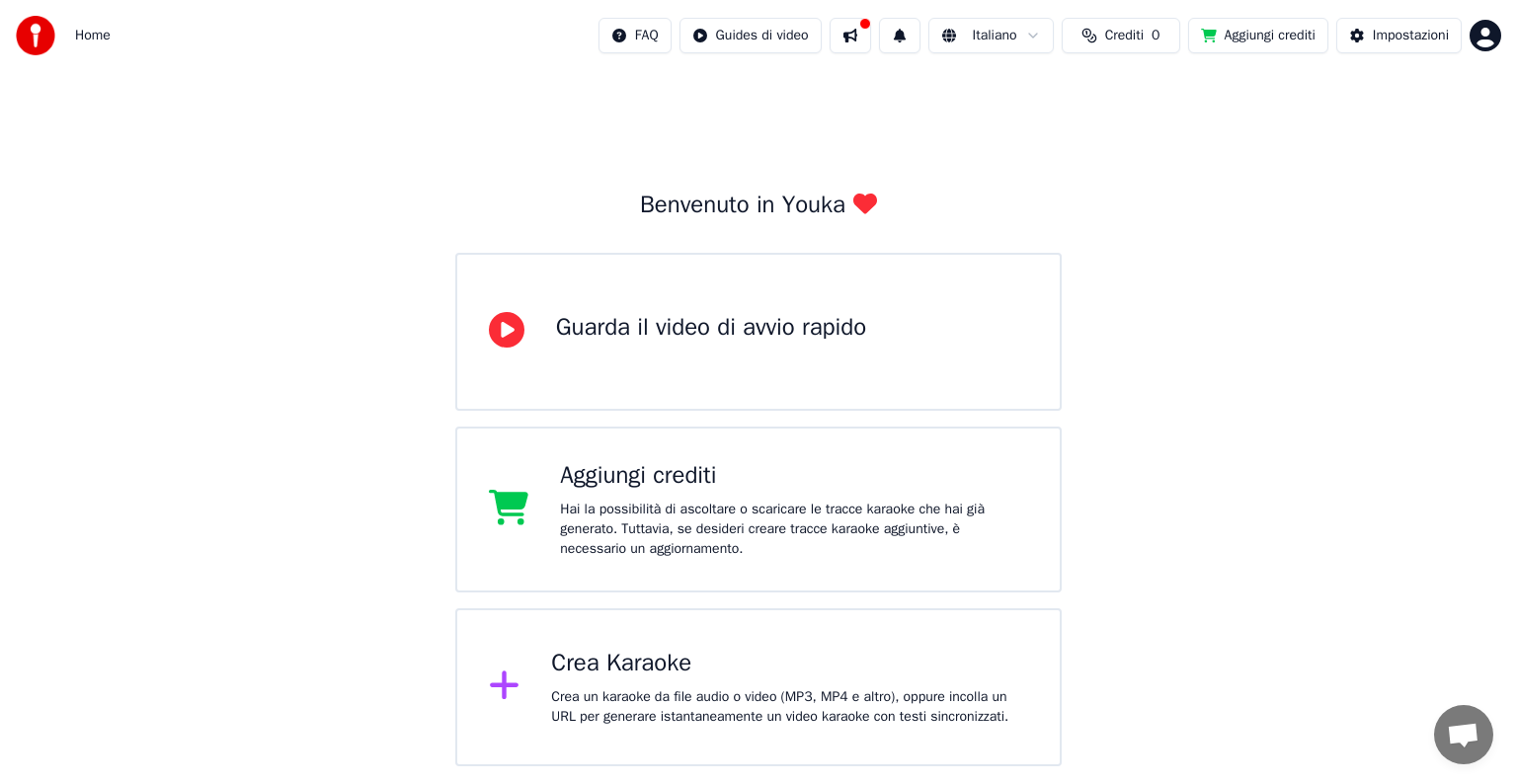 click on "Crea Karaoke" at bounding box center (789, 664) 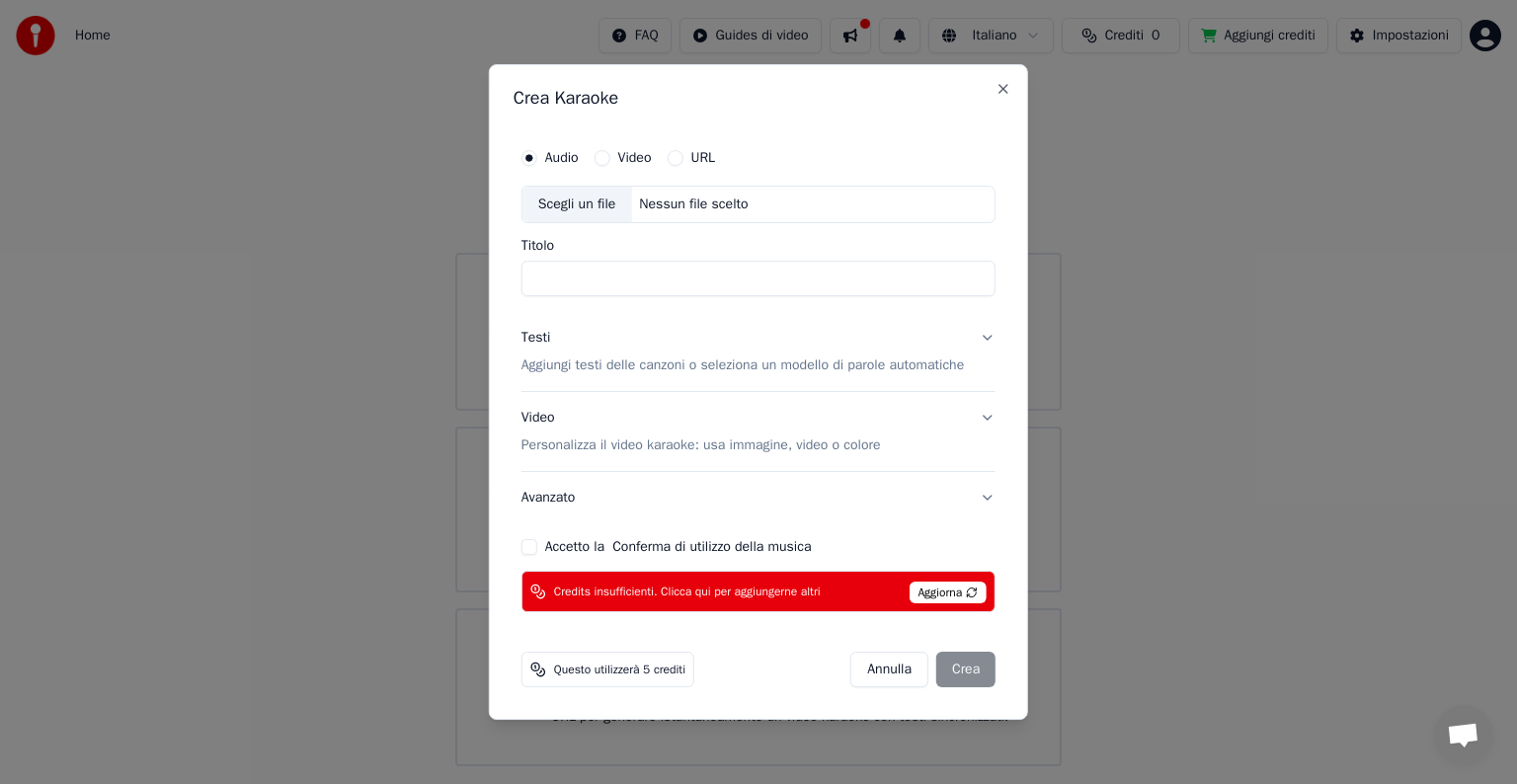 click on "Scegli un file" at bounding box center [577, 204] 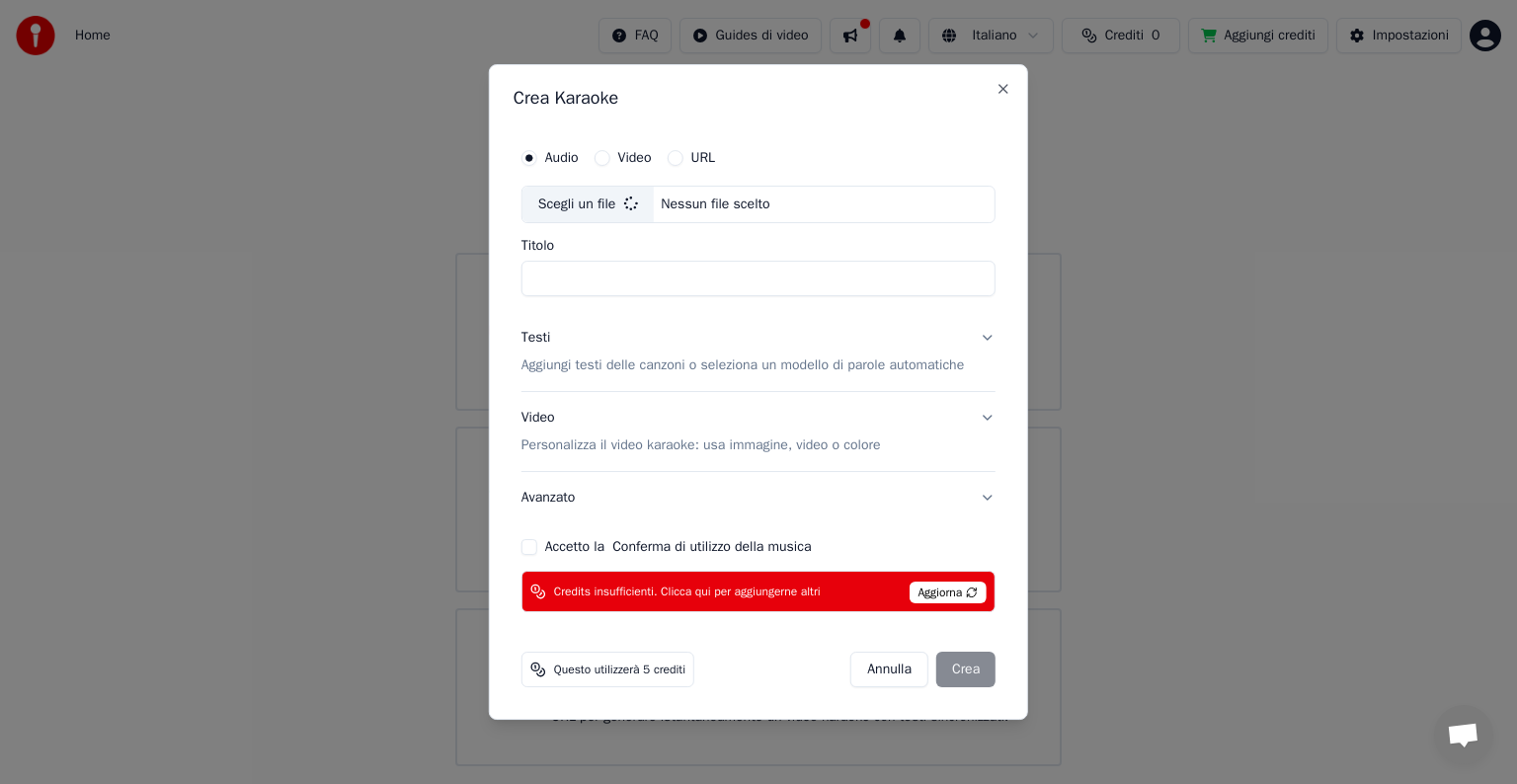 type on "**********" 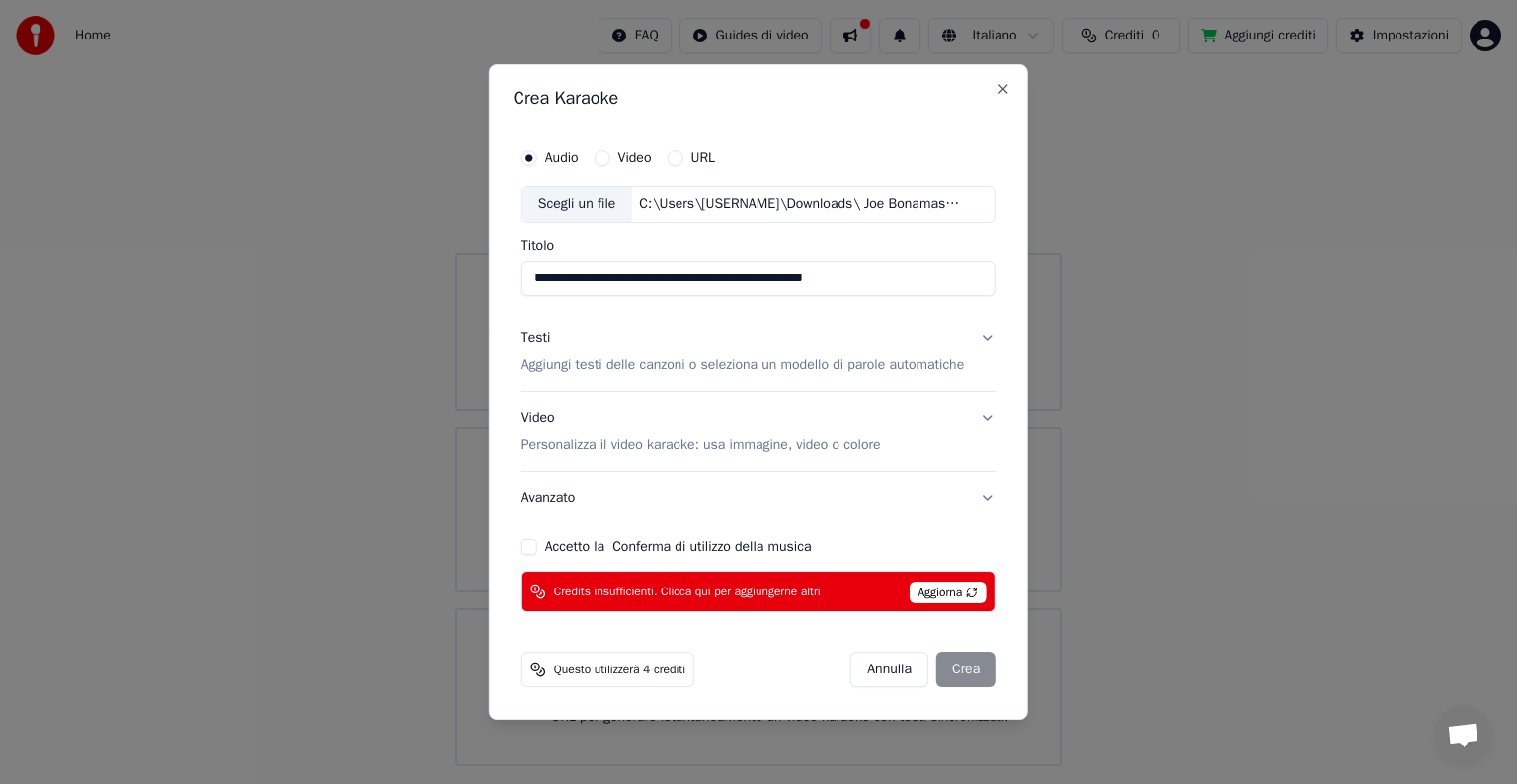 click on "Aggiungi testi delle canzoni o seleziona un modello di parole automatiche" at bounding box center (743, 365) 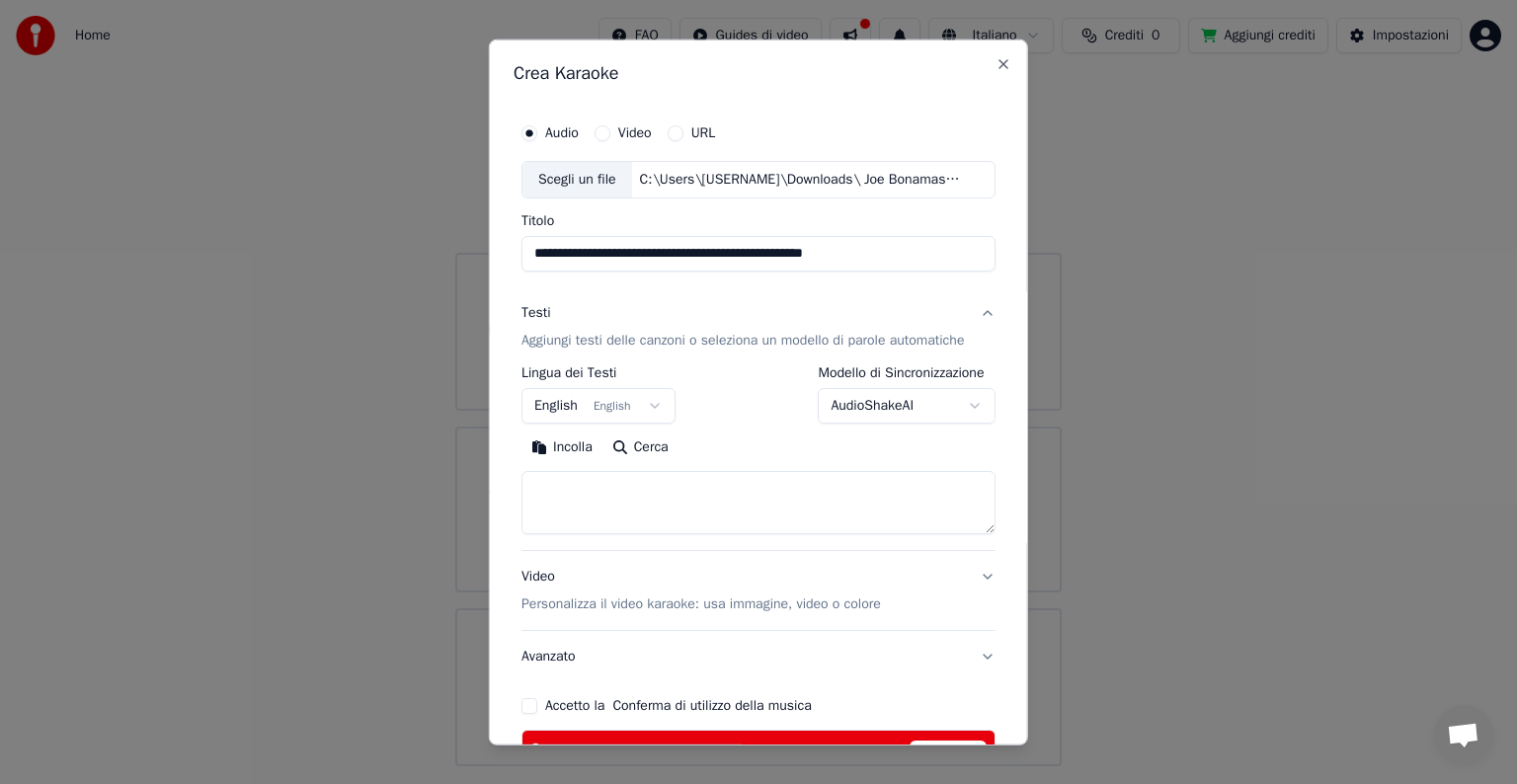type 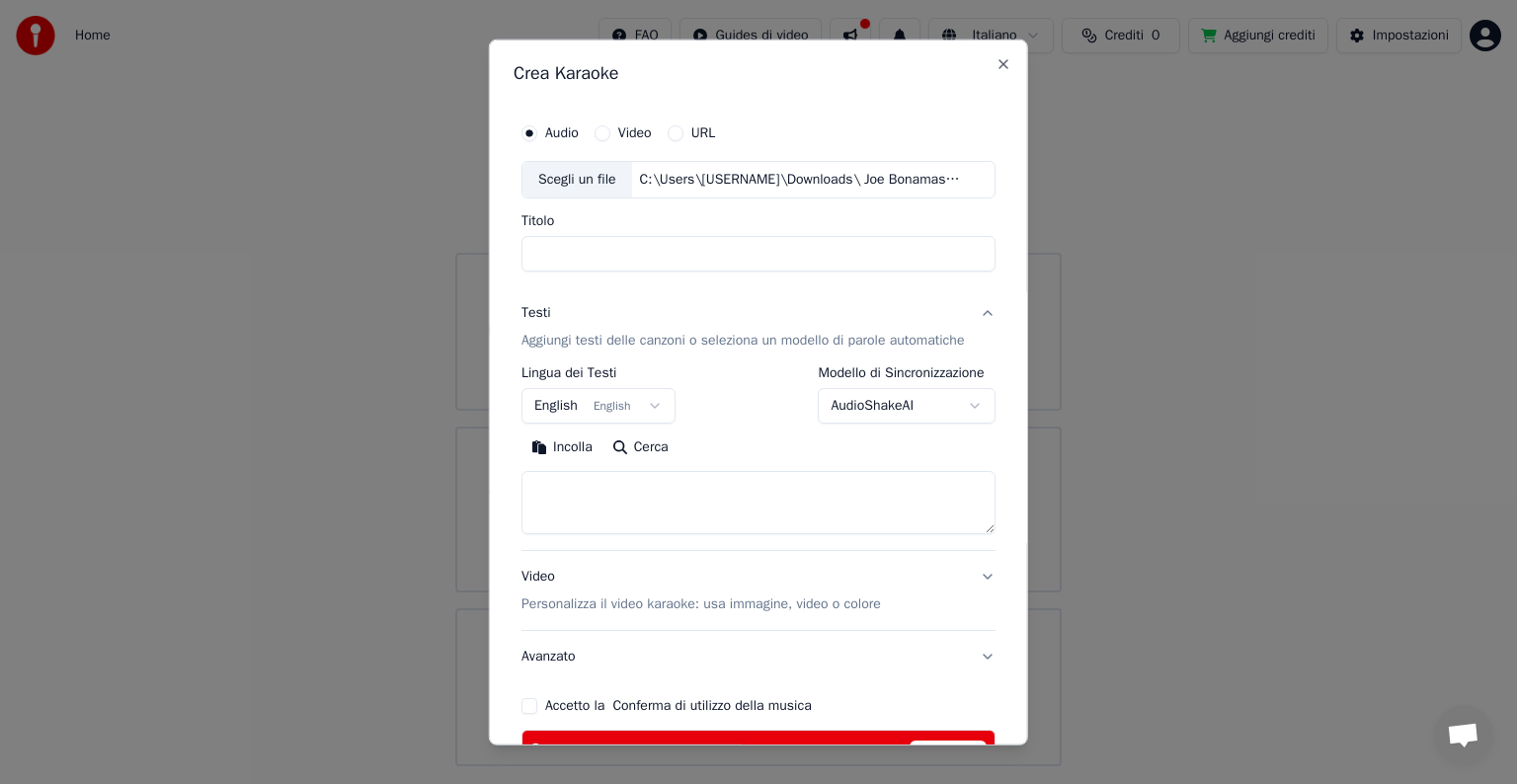 select 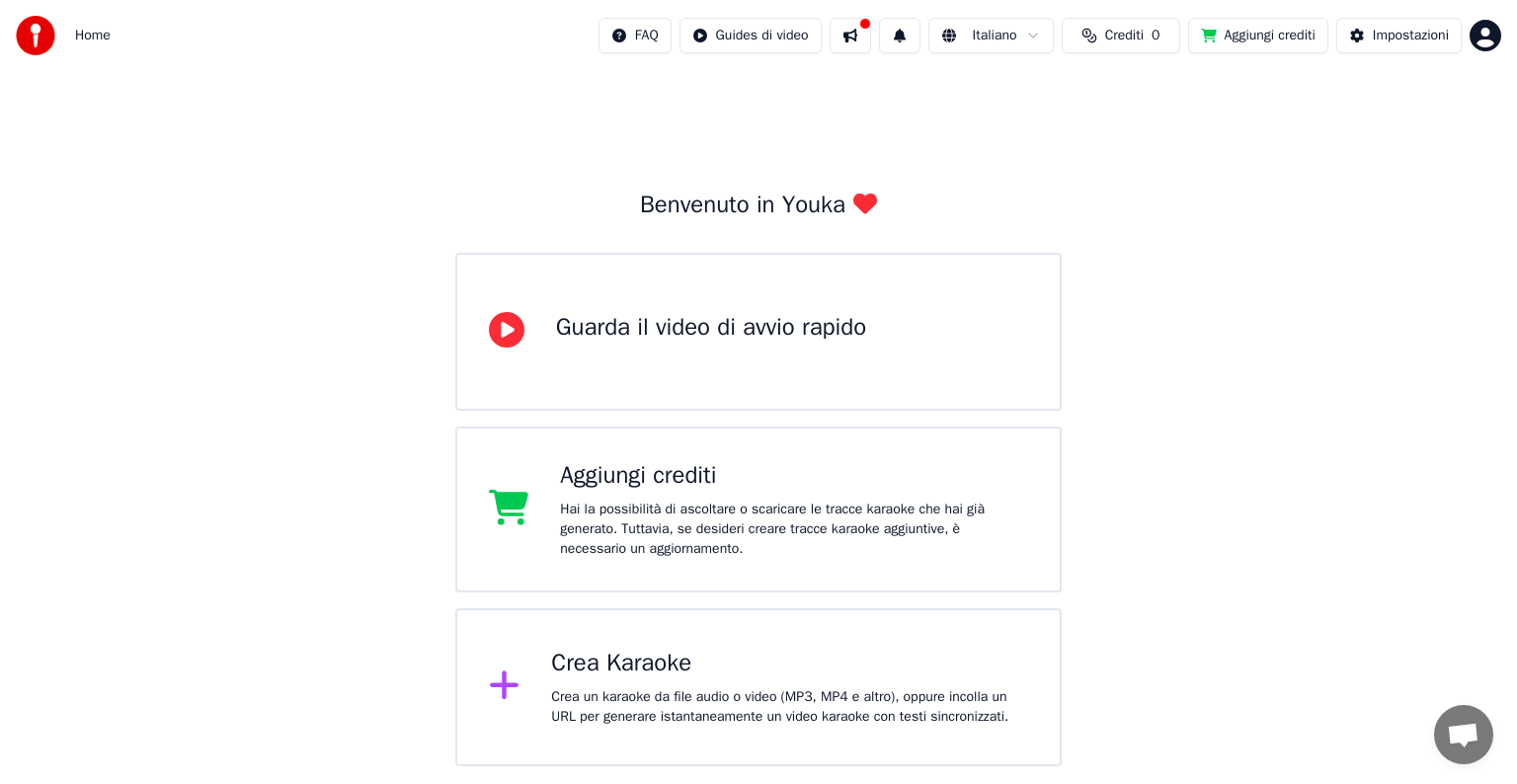 click on "Crea Karaoke" at bounding box center [789, 664] 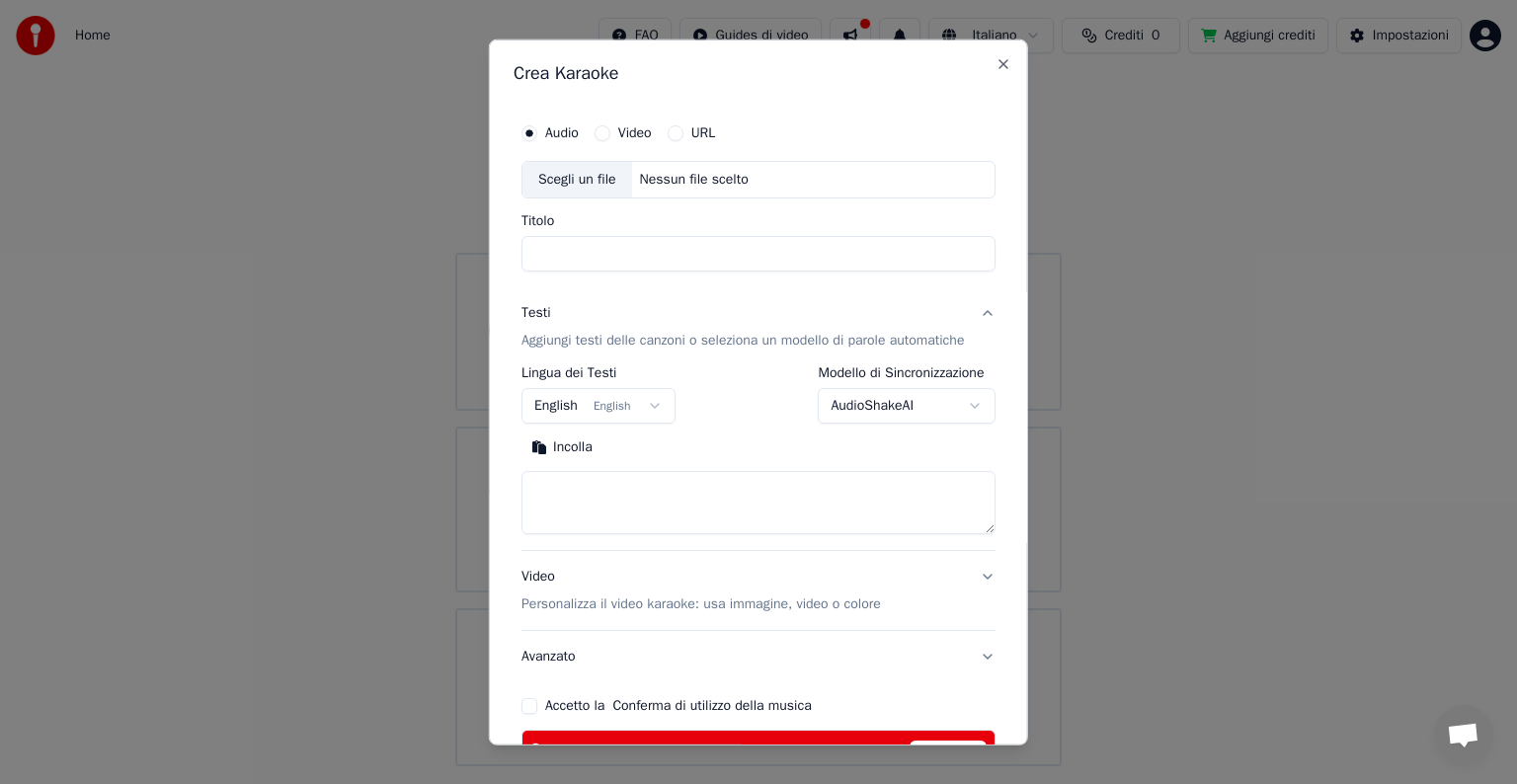 click at bounding box center [758, 503] 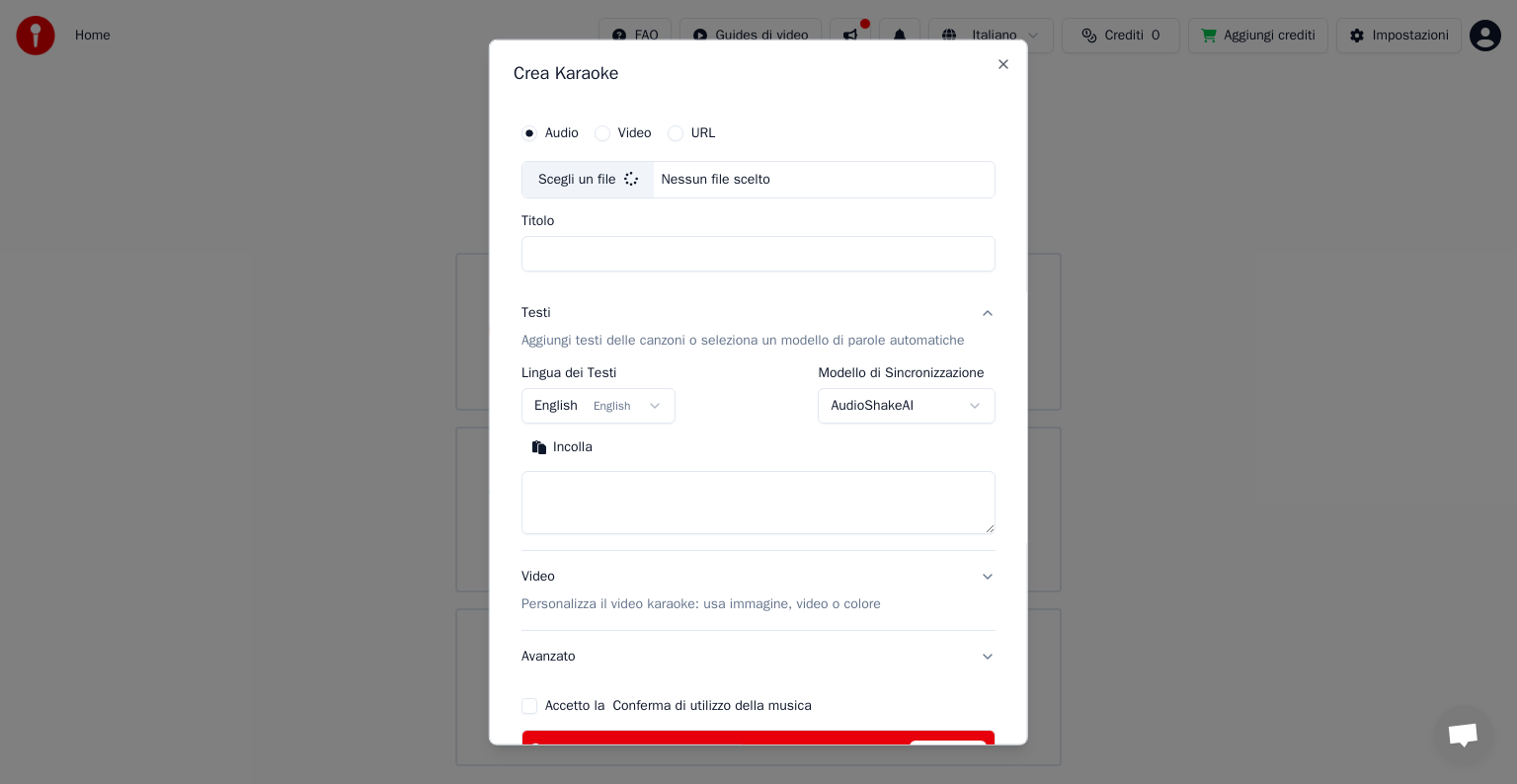 type on "**********" 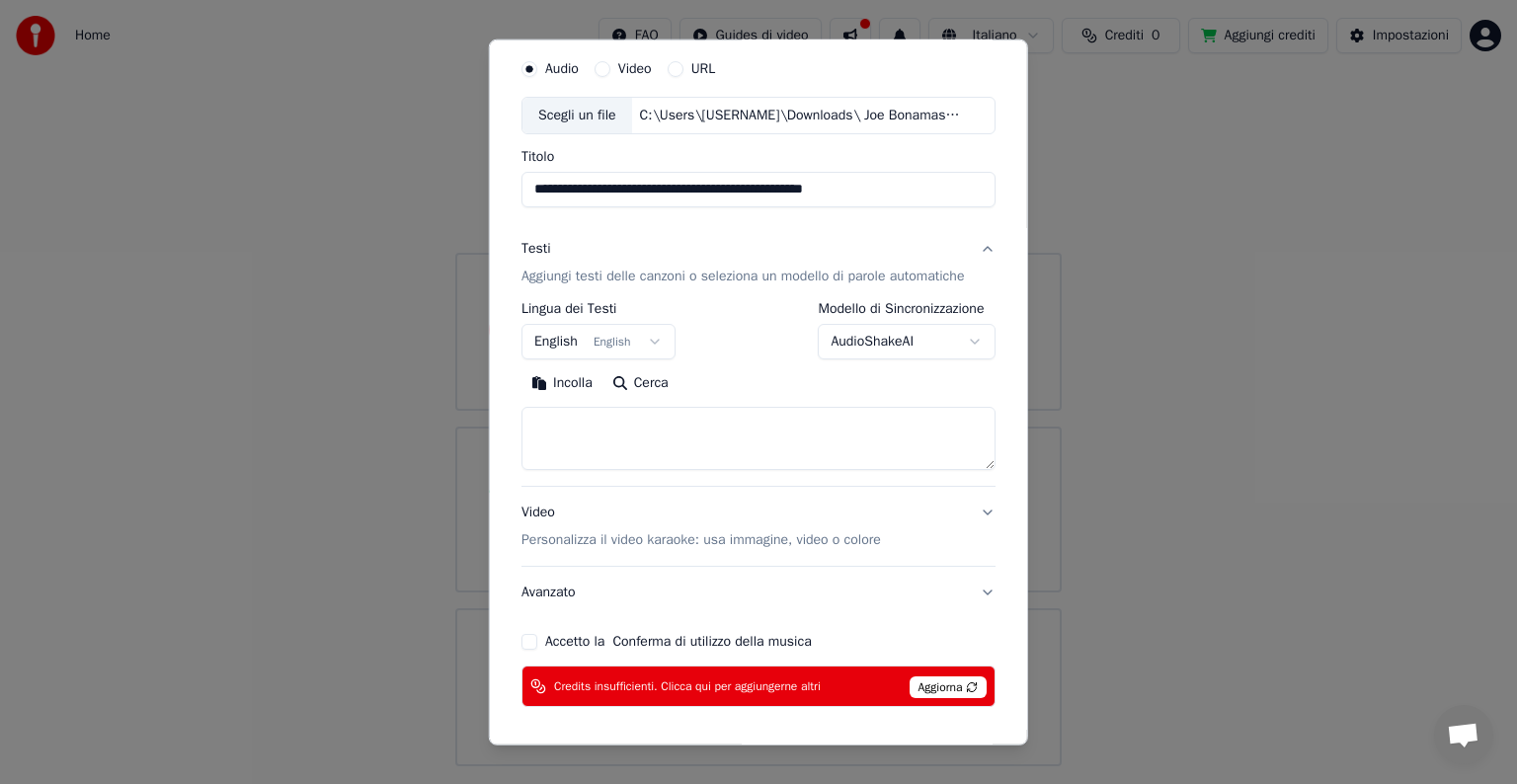 scroll, scrollTop: 131, scrollLeft: 0, axis: vertical 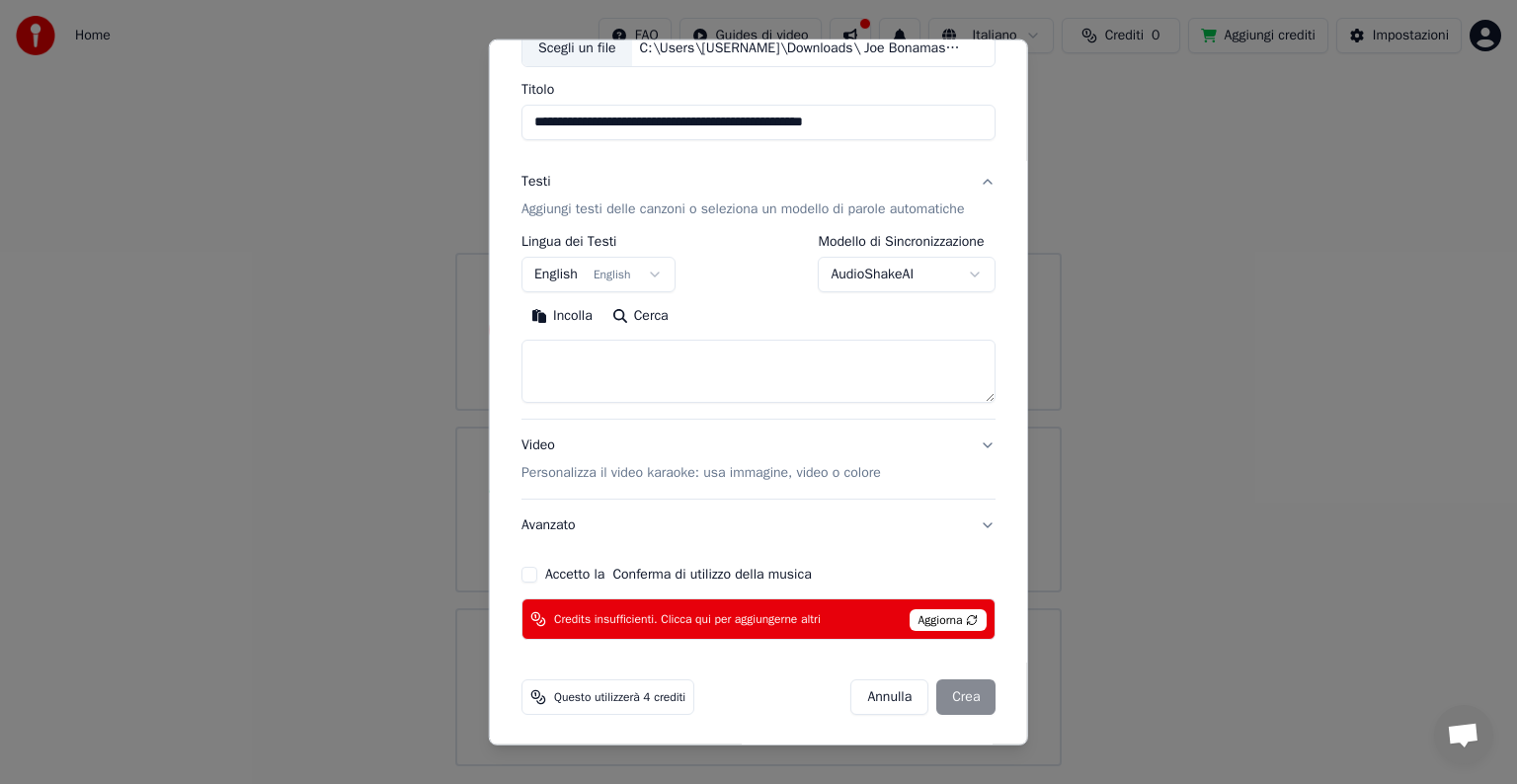 click on "Questo utilizzerà 4 crediti Annulla Crea" at bounding box center (758, 697) 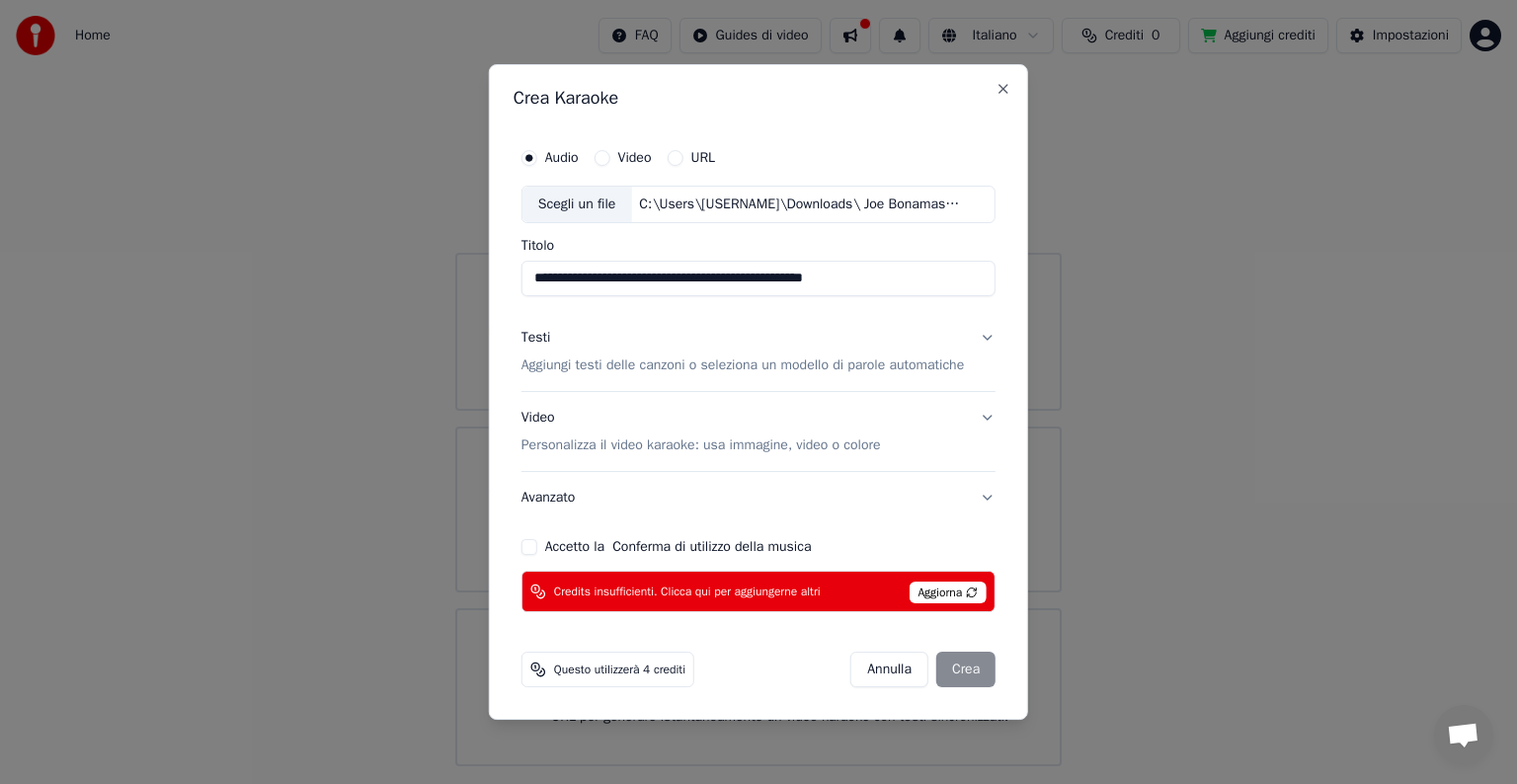 click on "Aggiungi testi delle canzoni o seleziona un modello di parole automatiche" at bounding box center (743, 365) 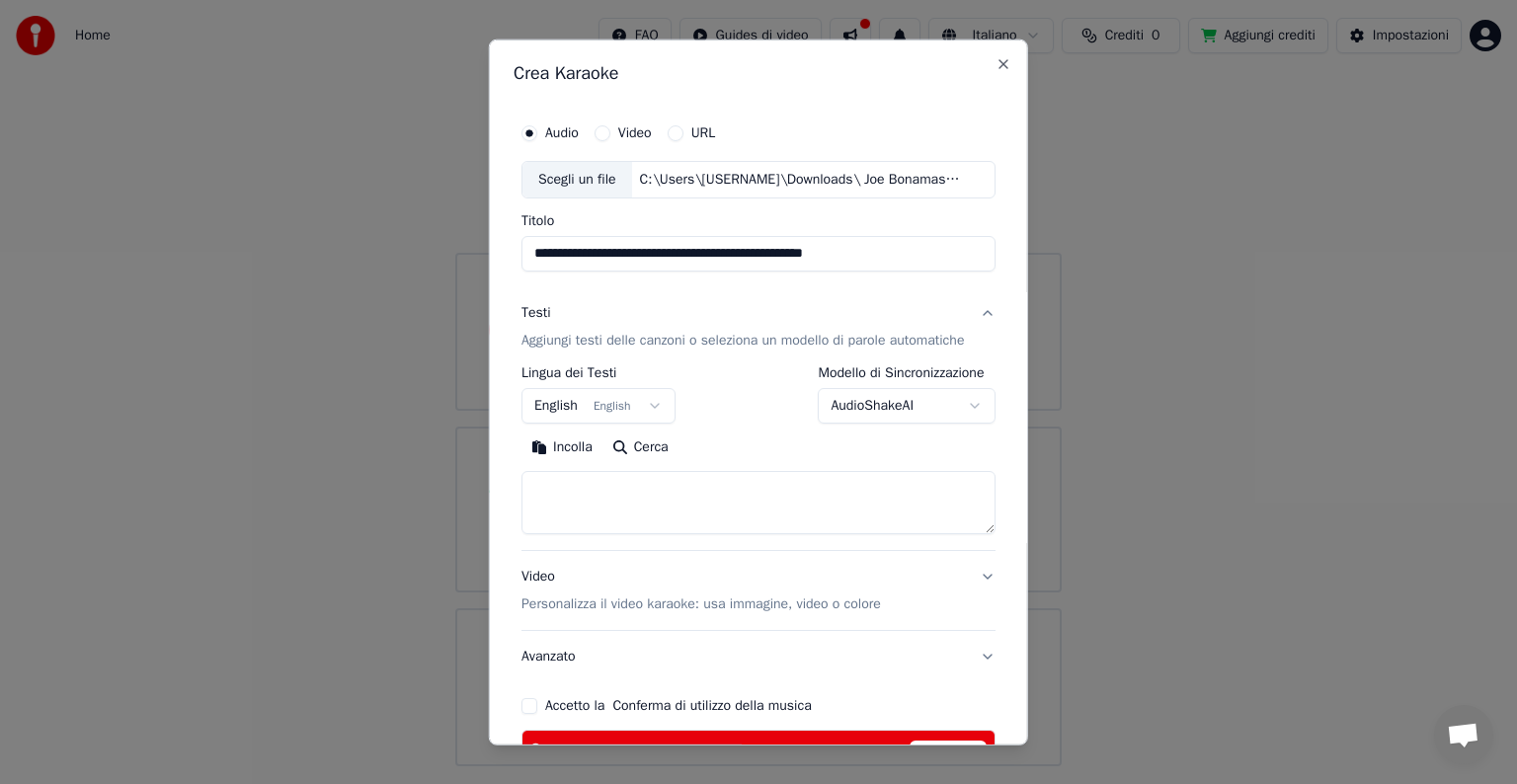 scroll, scrollTop: 65, scrollLeft: 0, axis: vertical 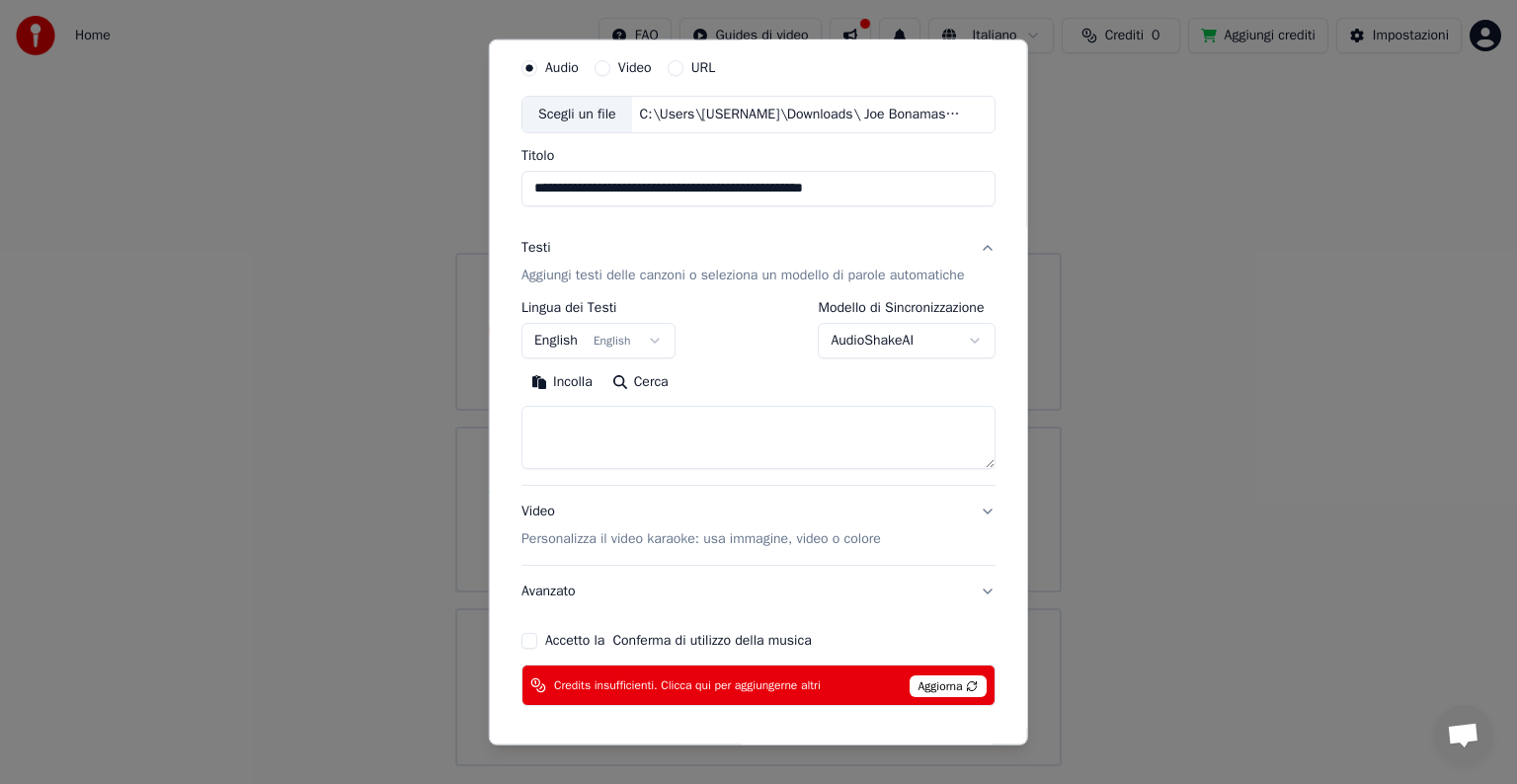 click at bounding box center (758, 437) 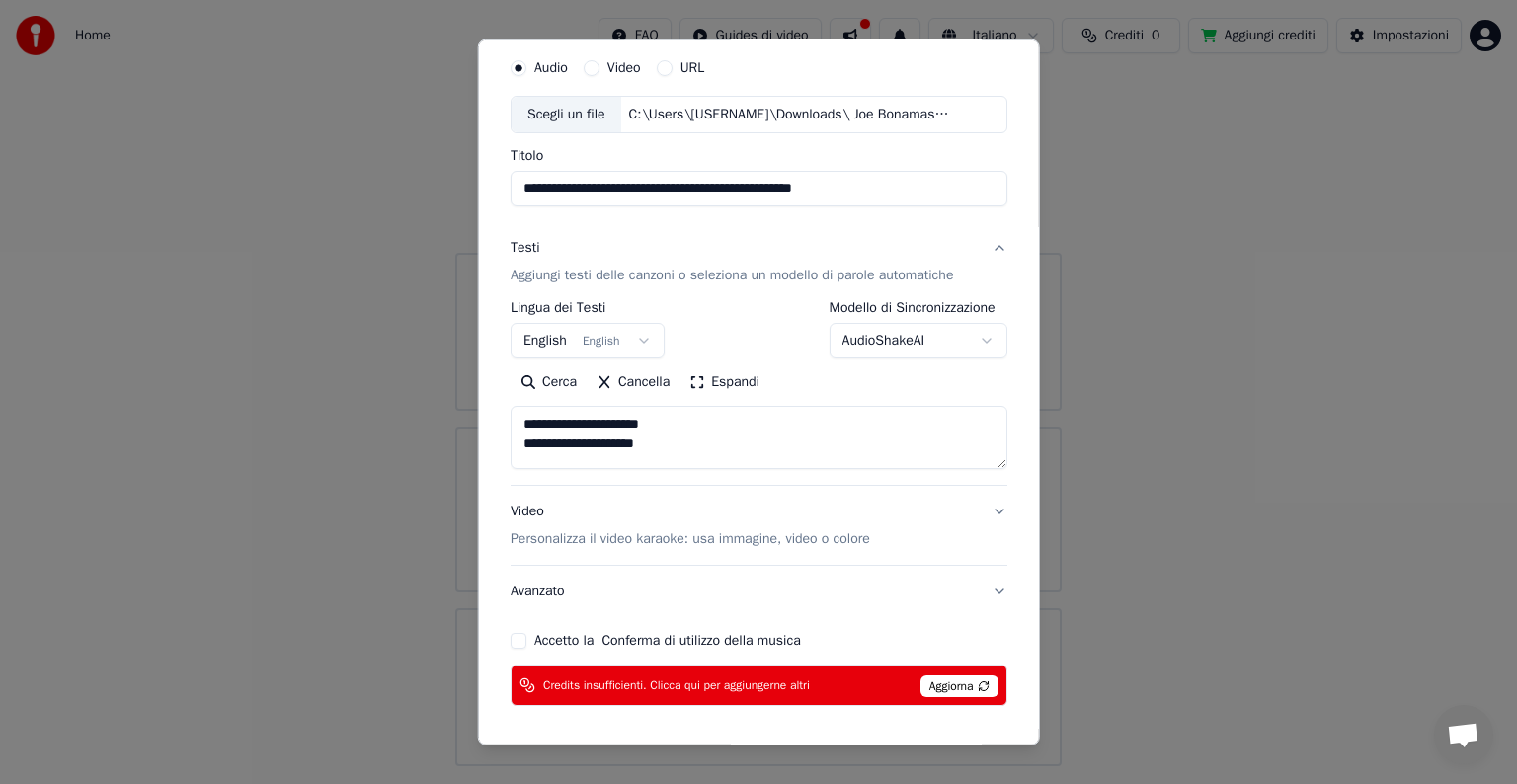 scroll, scrollTop: 4, scrollLeft: 0, axis: vertical 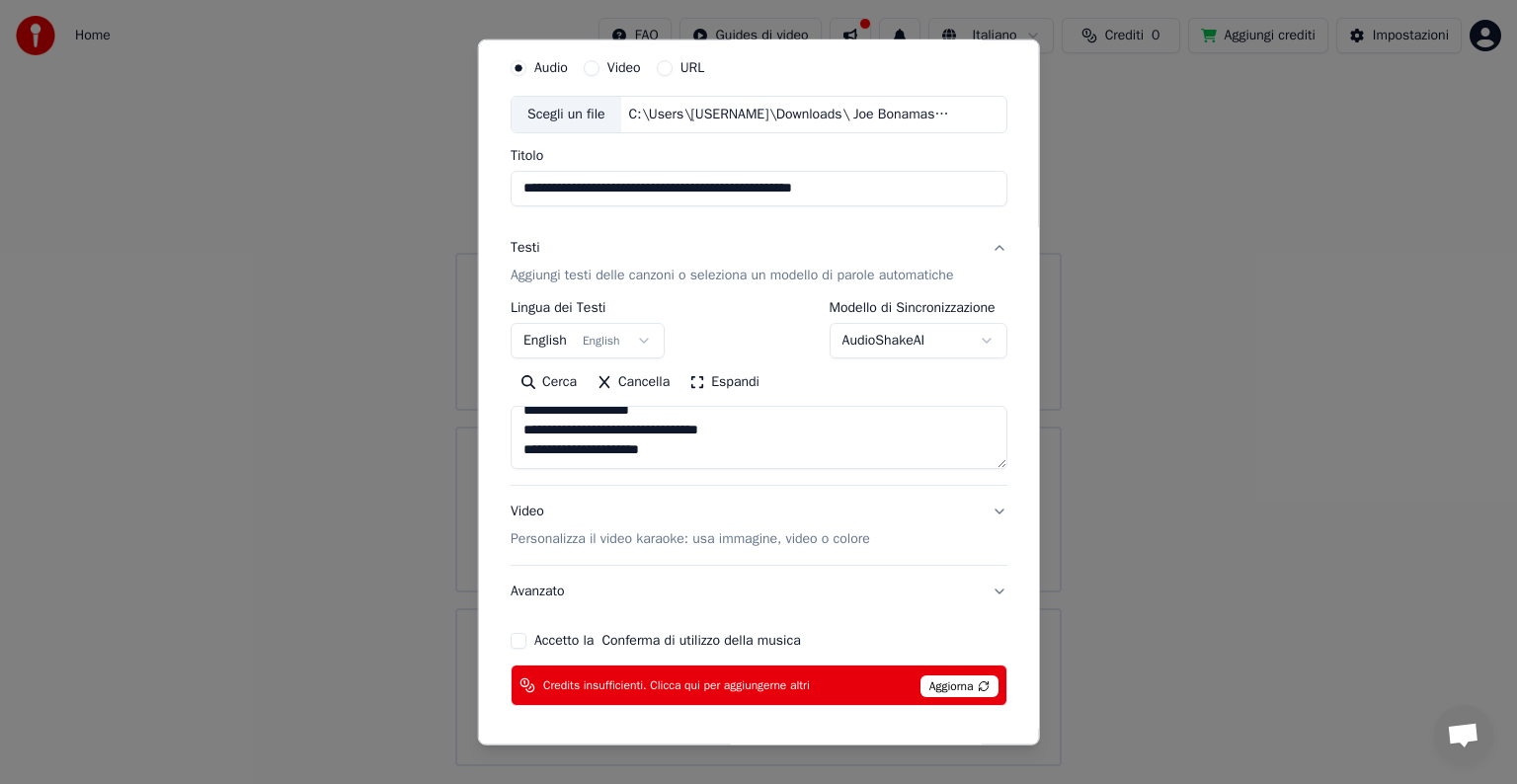 type on "**********" 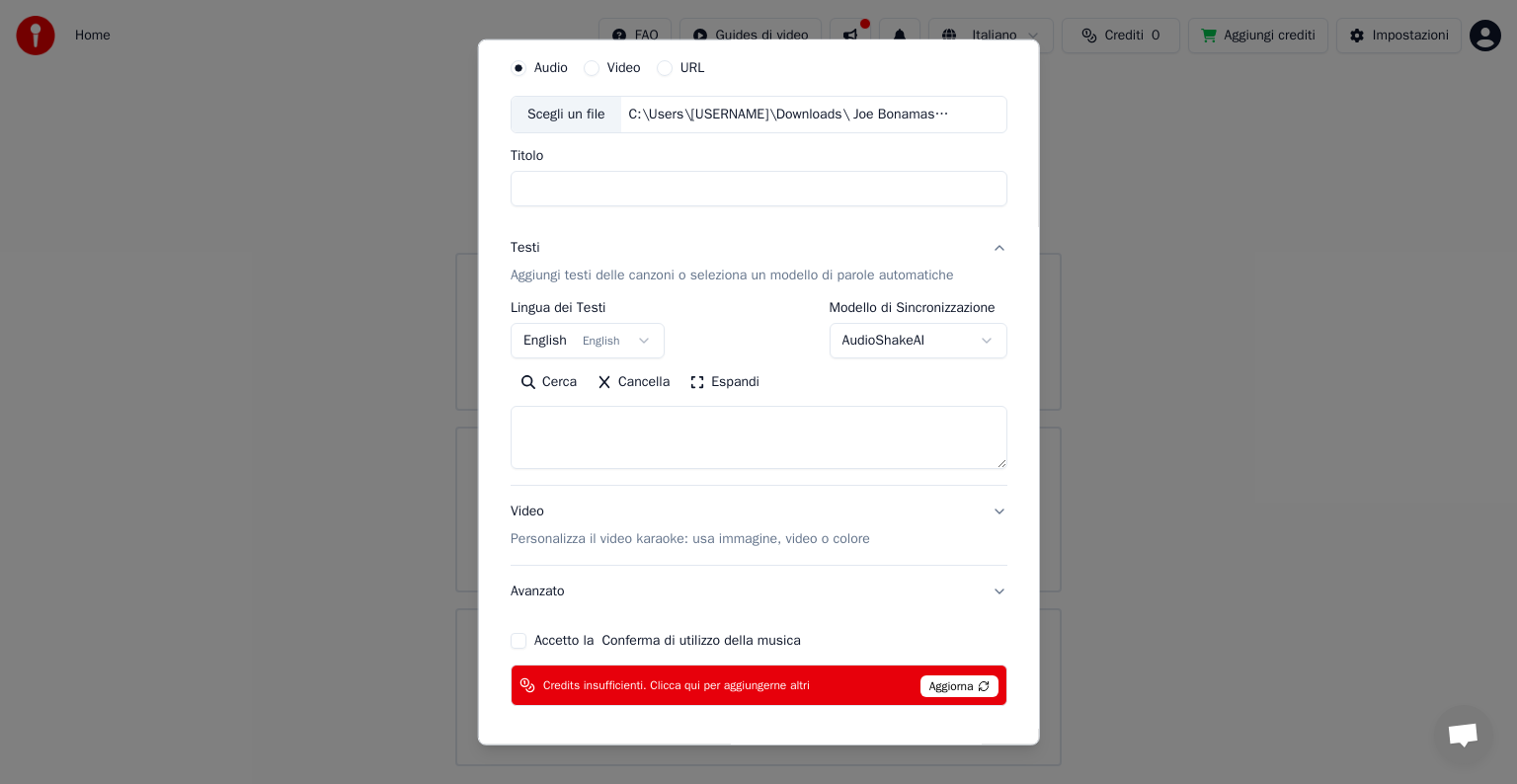 select 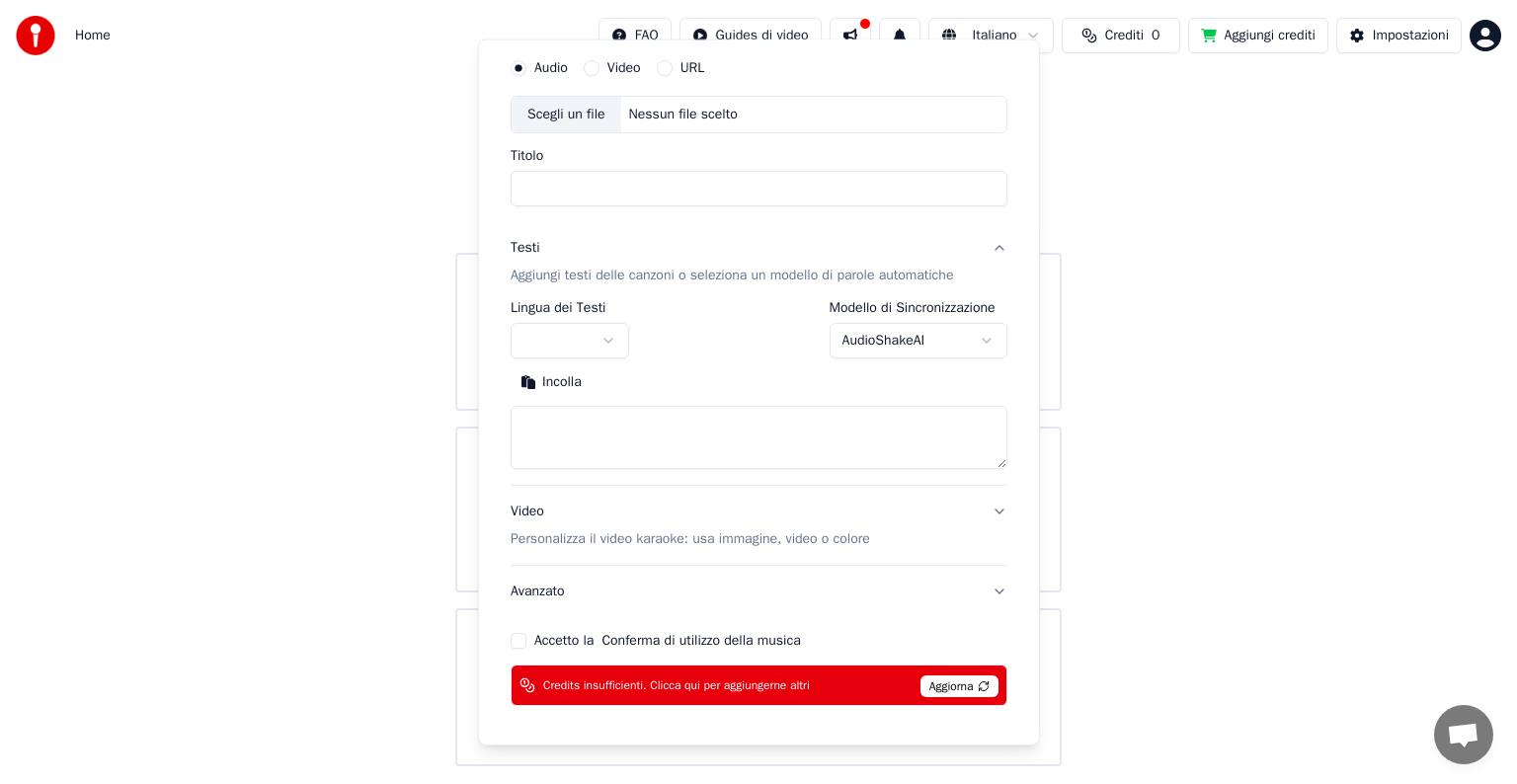 scroll, scrollTop: 0, scrollLeft: 0, axis: both 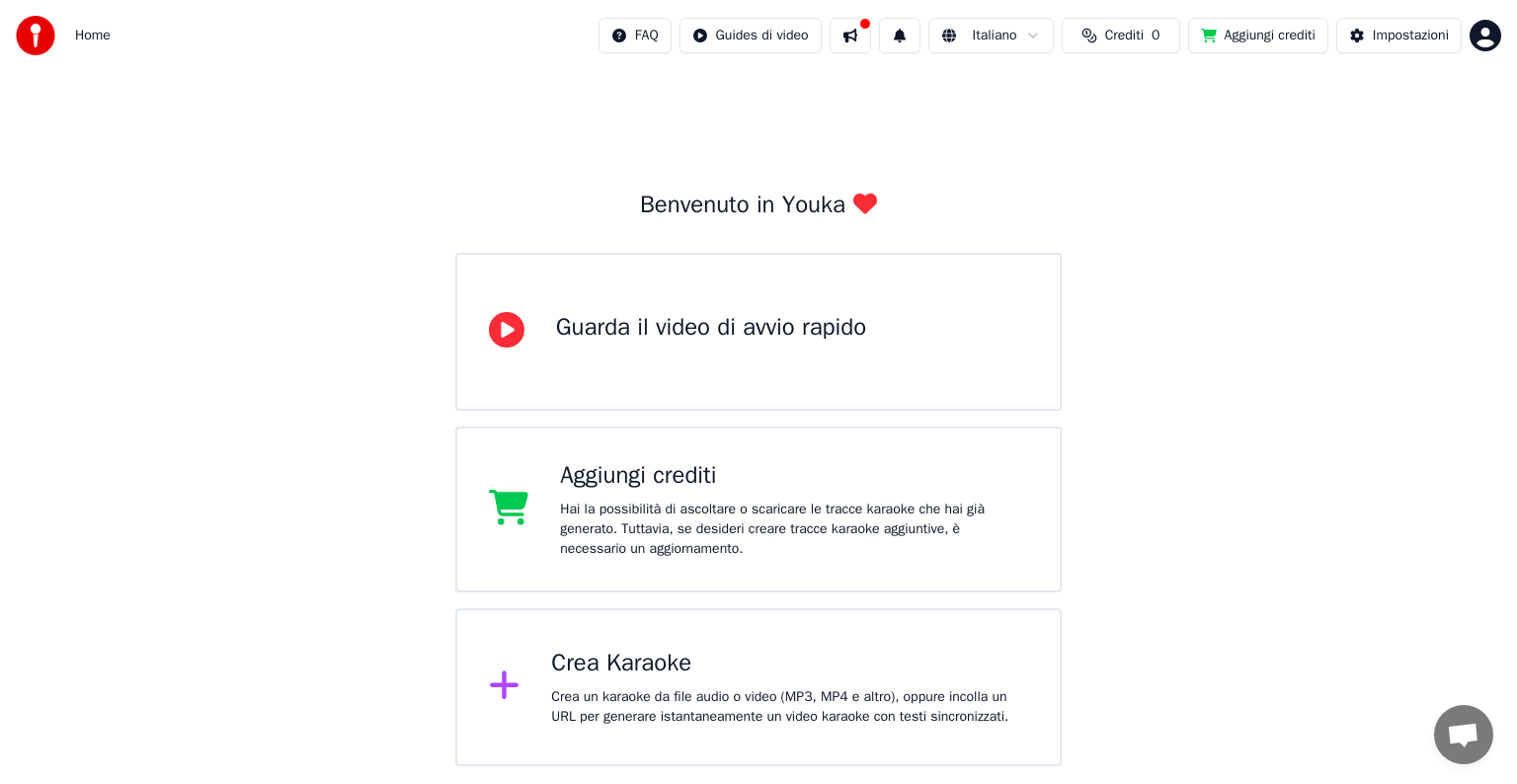 click on "Guarda il video di avvio rapido" at bounding box center (711, 328) 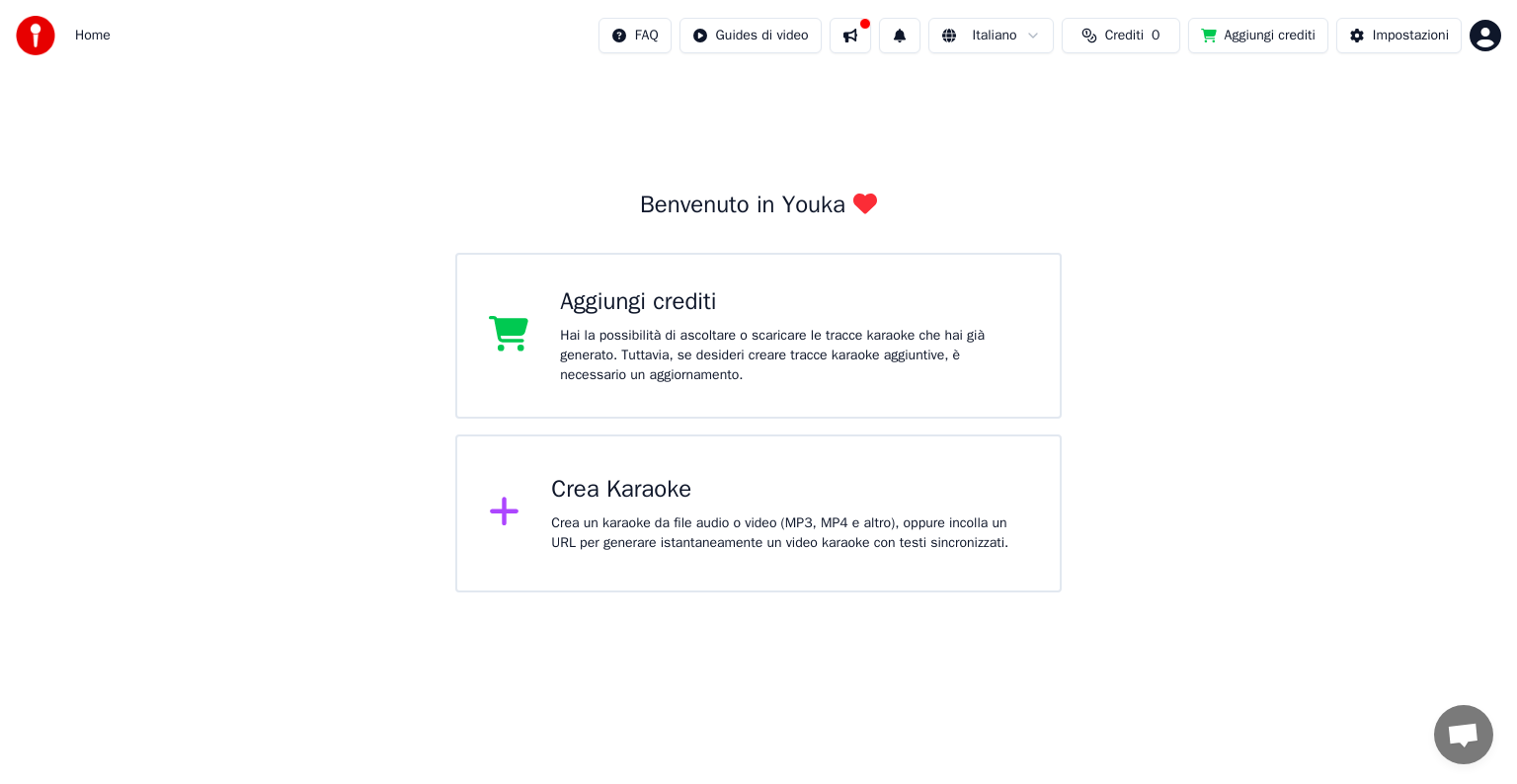 click on "Crea Karaoke" at bounding box center [789, 490] 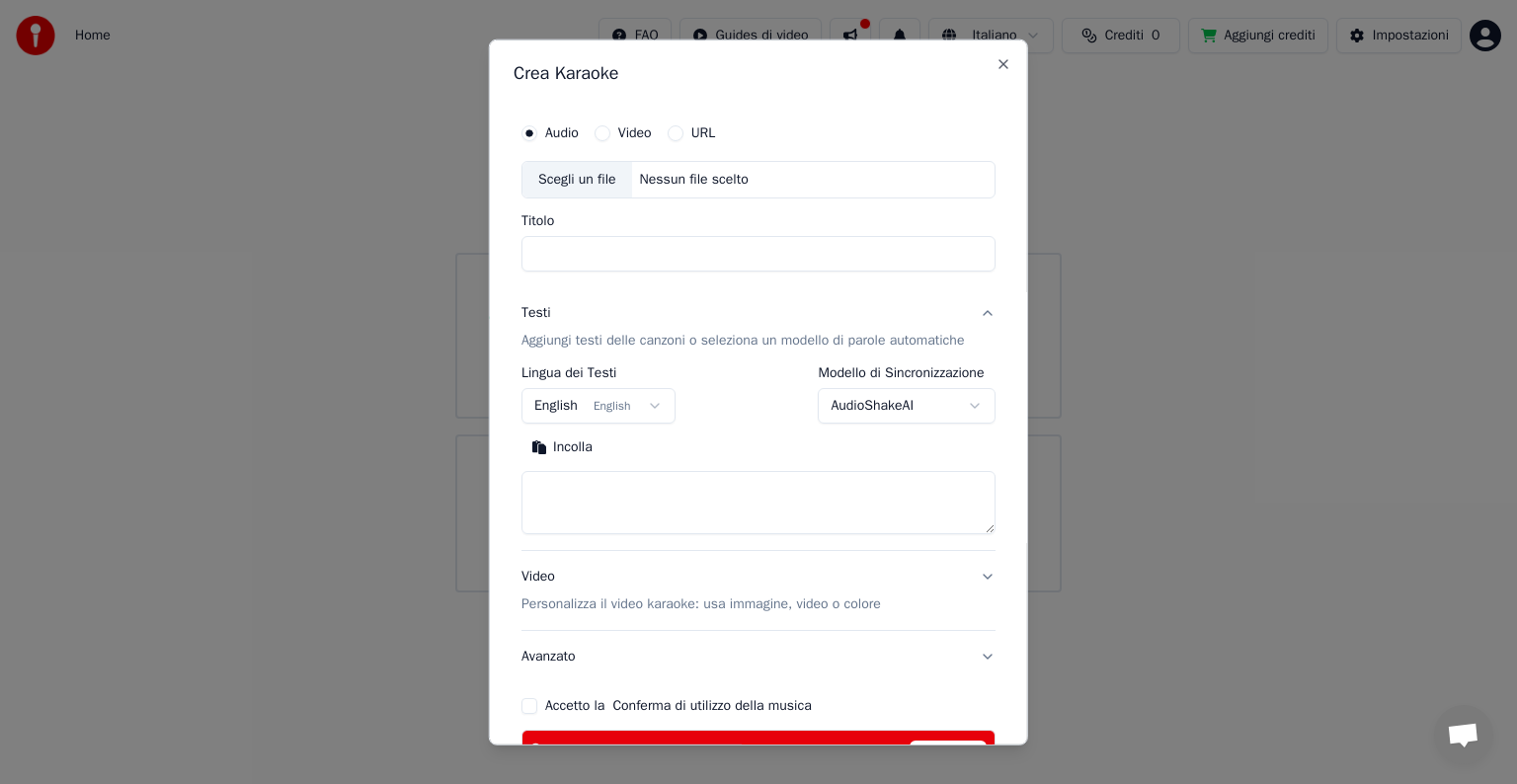 click on "Nessun file scelto" at bounding box center [693, 180] 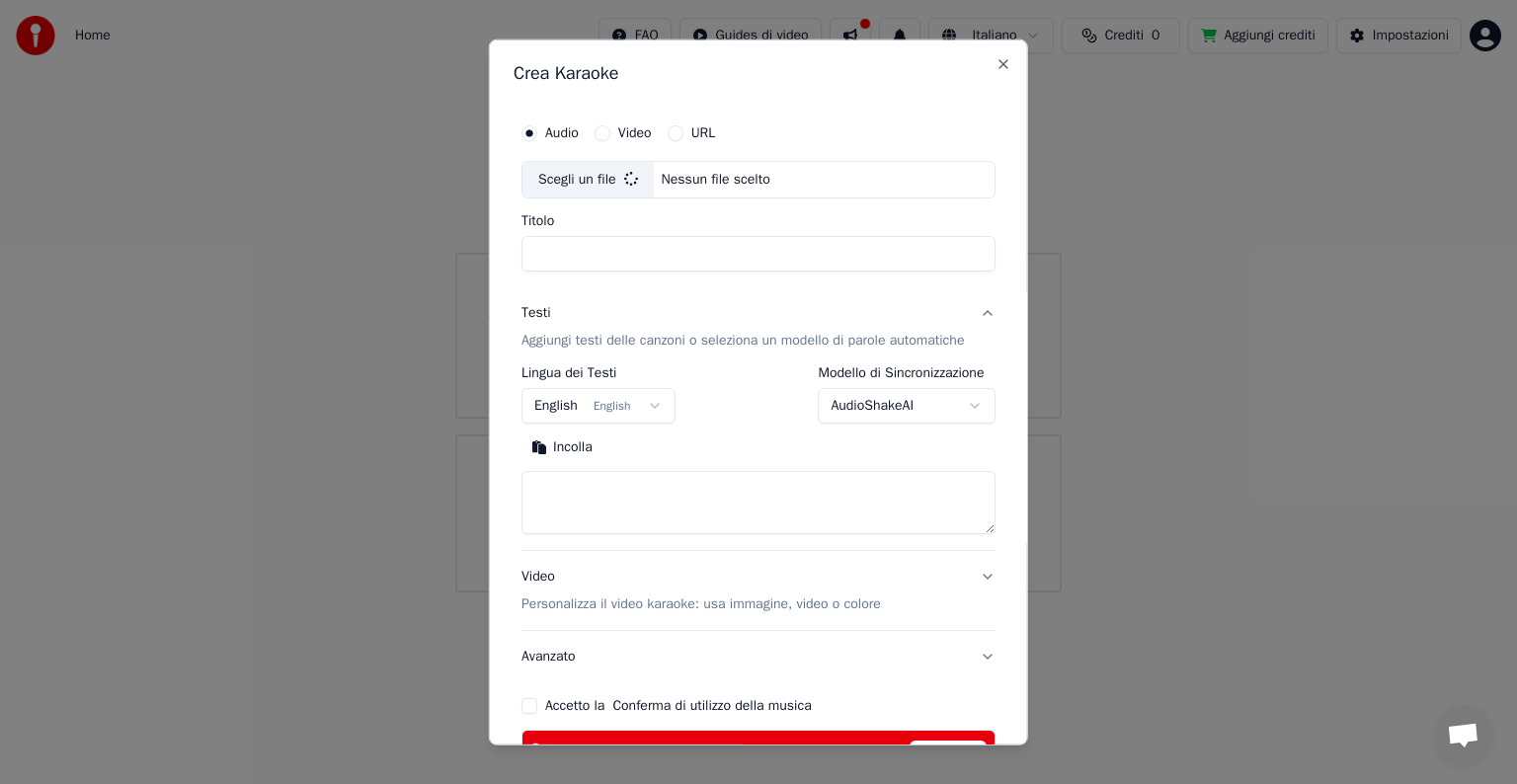 type on "**********" 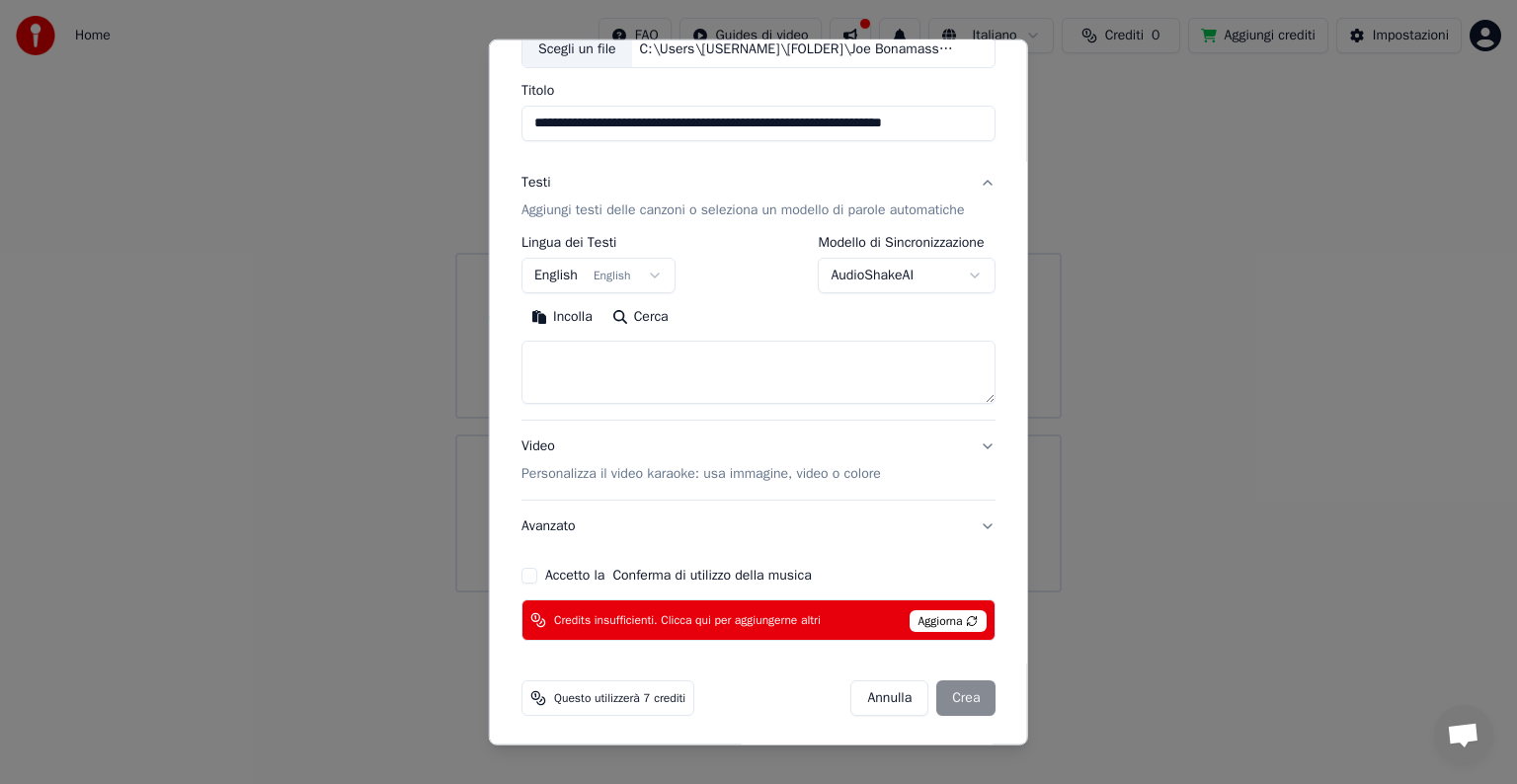scroll, scrollTop: 132, scrollLeft: 0, axis: vertical 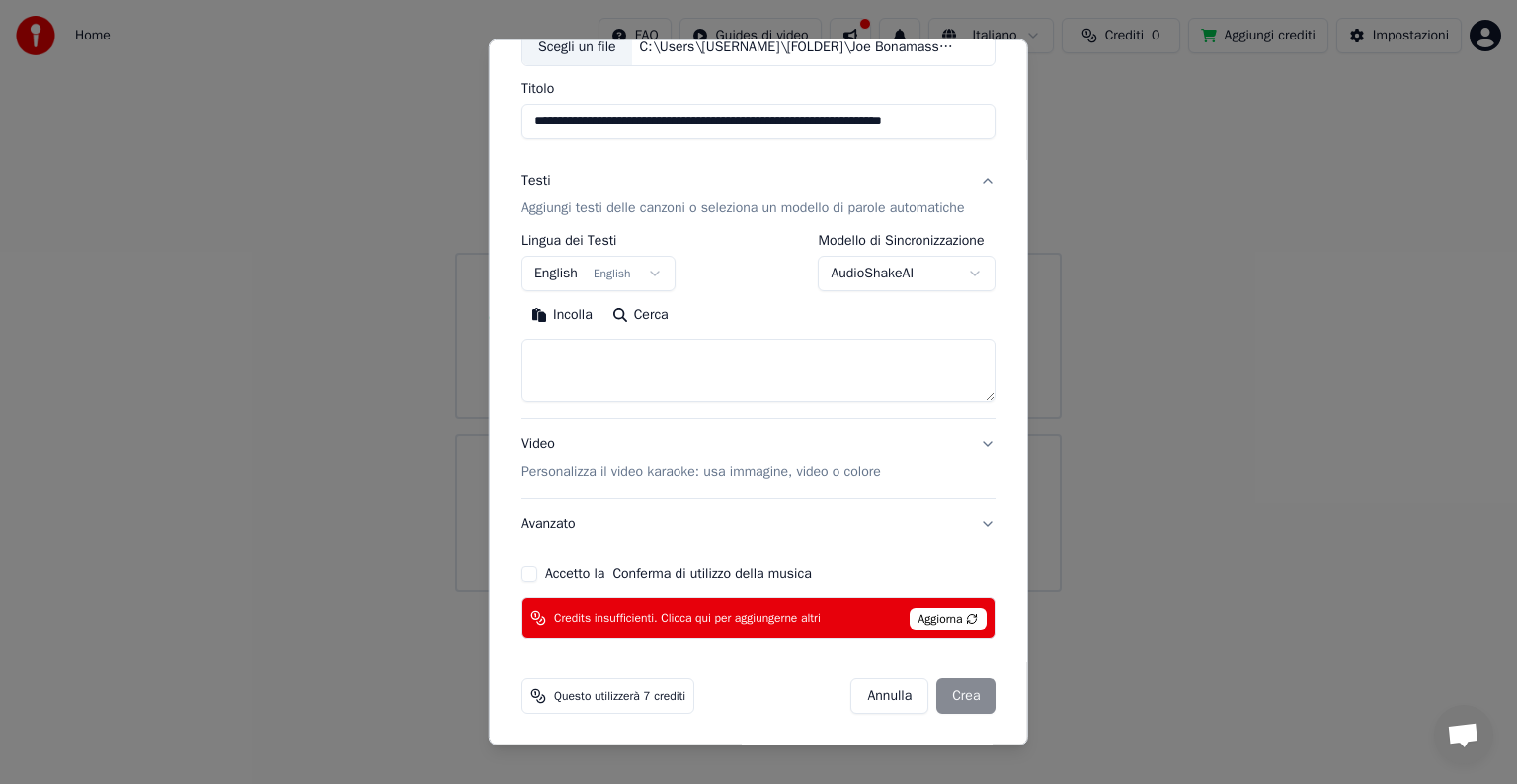 click on "Questo utilizzerà 7 crediti" at bounding box center [619, 696] 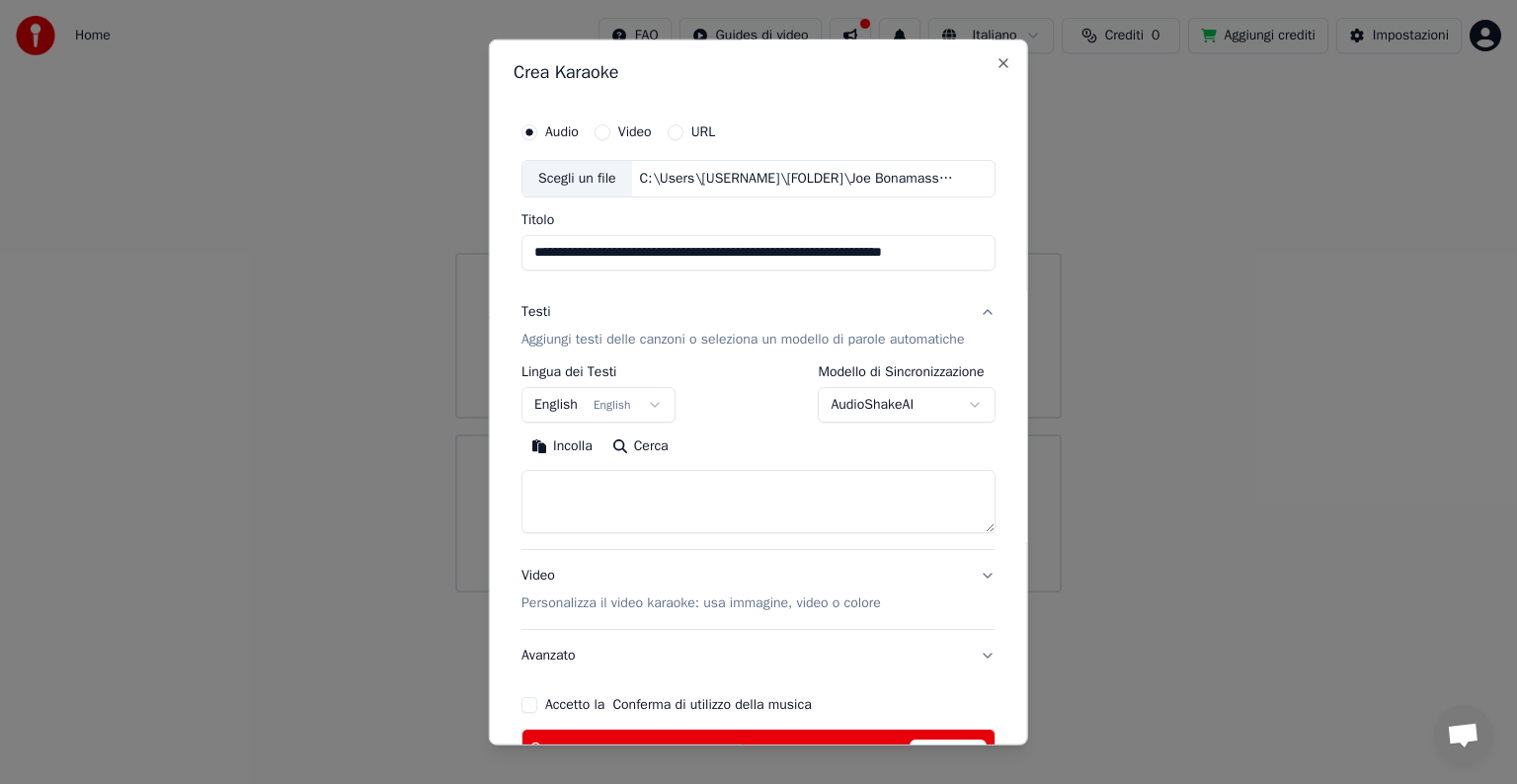 scroll, scrollTop: 0, scrollLeft: 0, axis: both 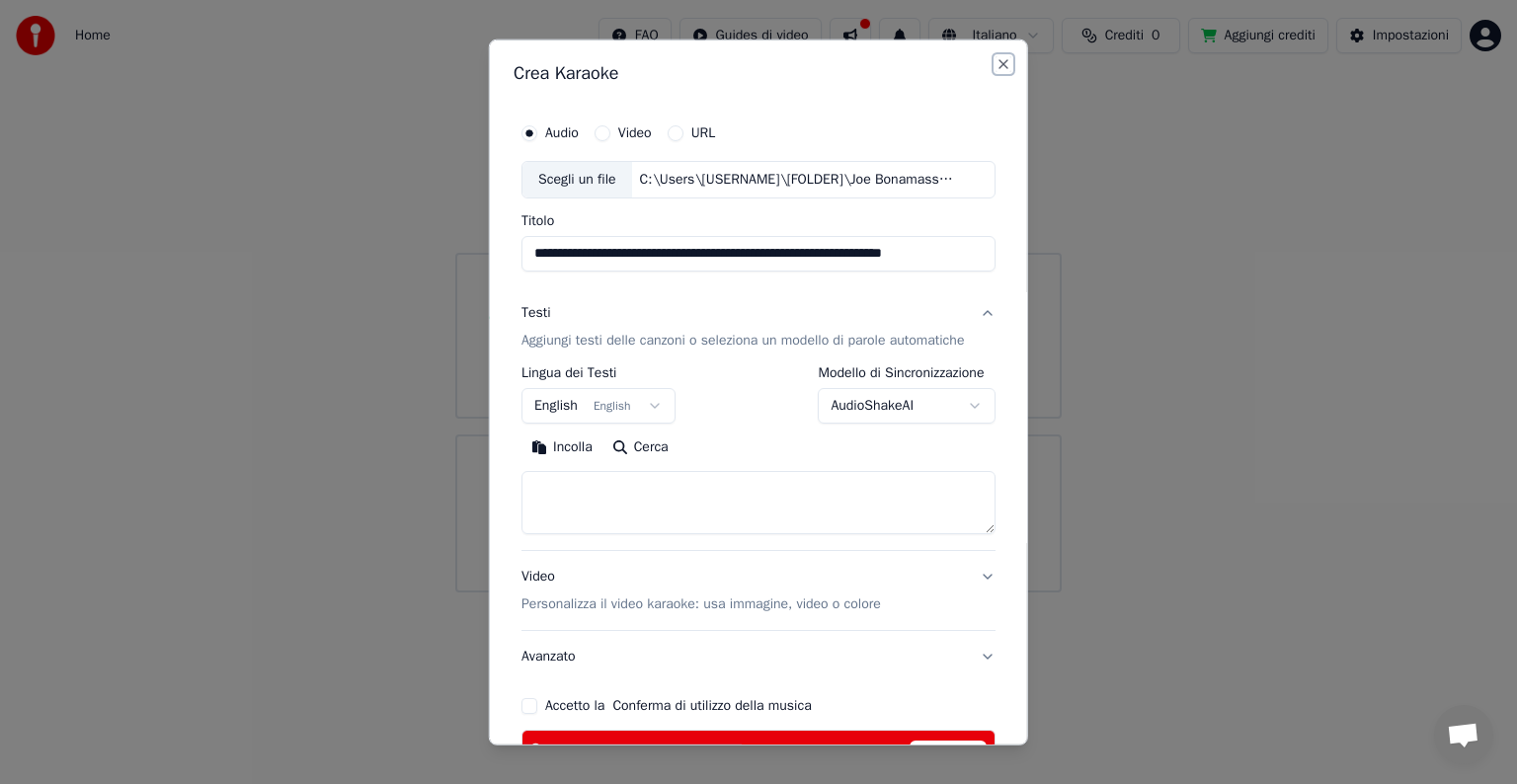 click on "Close" at bounding box center (1003, 64) 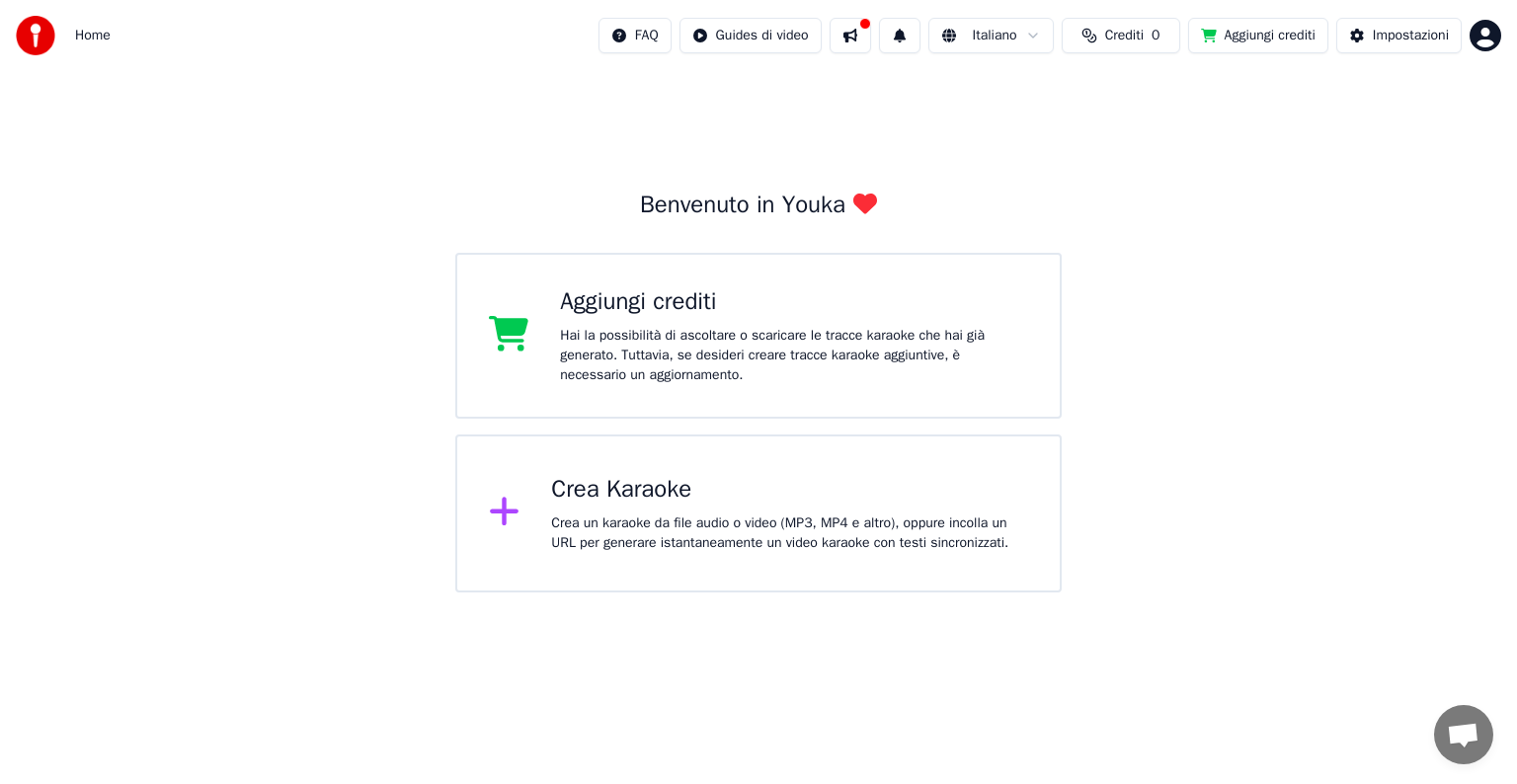 click on "Home" at bounding box center (93, 36) 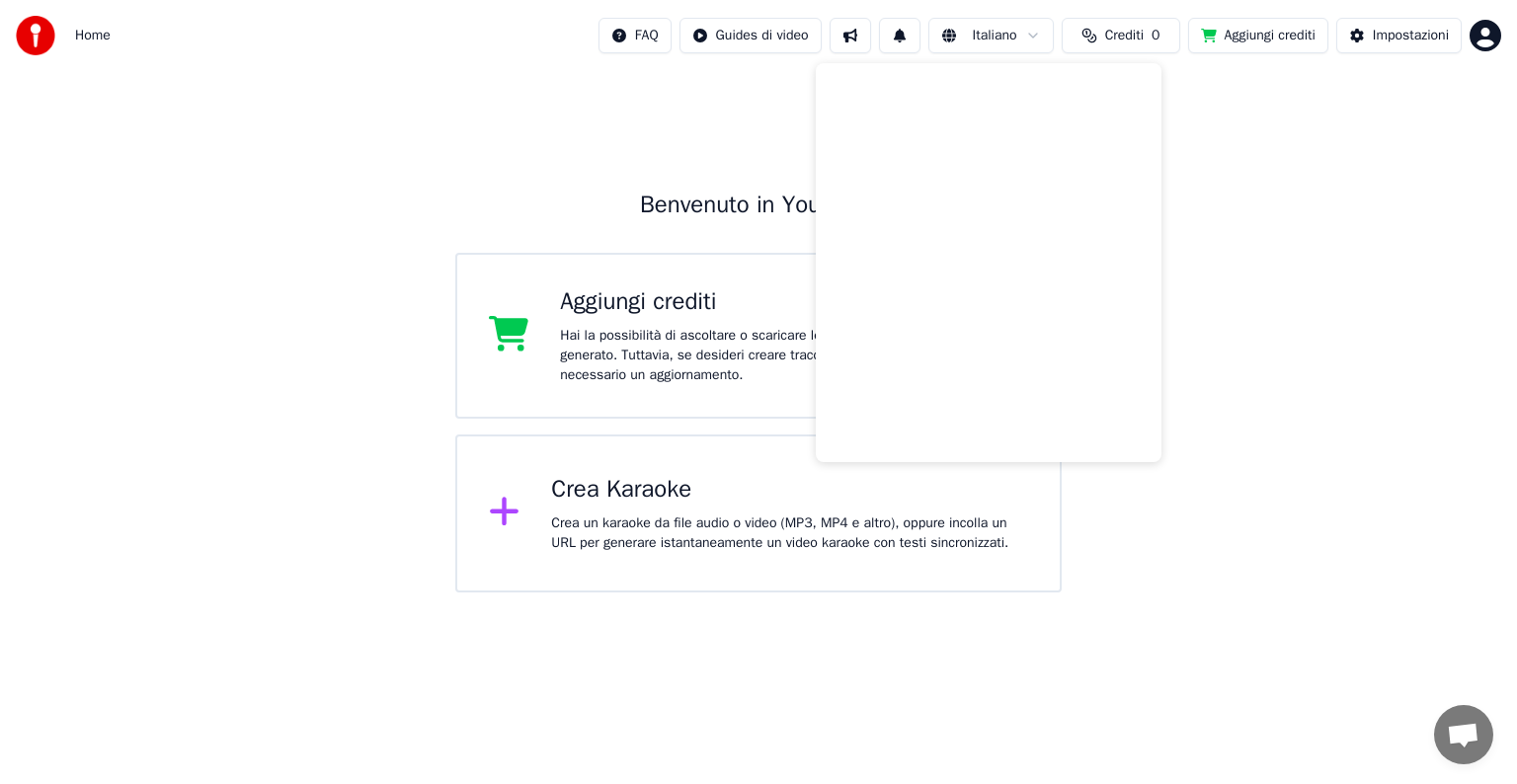 click on "Benvenuto in Youka Aggiungi crediti Hai la possibilità di ascoltare o scaricare le tracce karaoke che hai già generato. Tuttavia, se desideri creare tracce karaoke aggiuntive, è necessario un aggiornamento. Crea Karaoke Crea un karaoke da file audio o video (MP3, MP4 e altro), oppure incolla un URL per generare istantaneamente un video karaoke con testi sincronizzati." at bounding box center [758, 332] 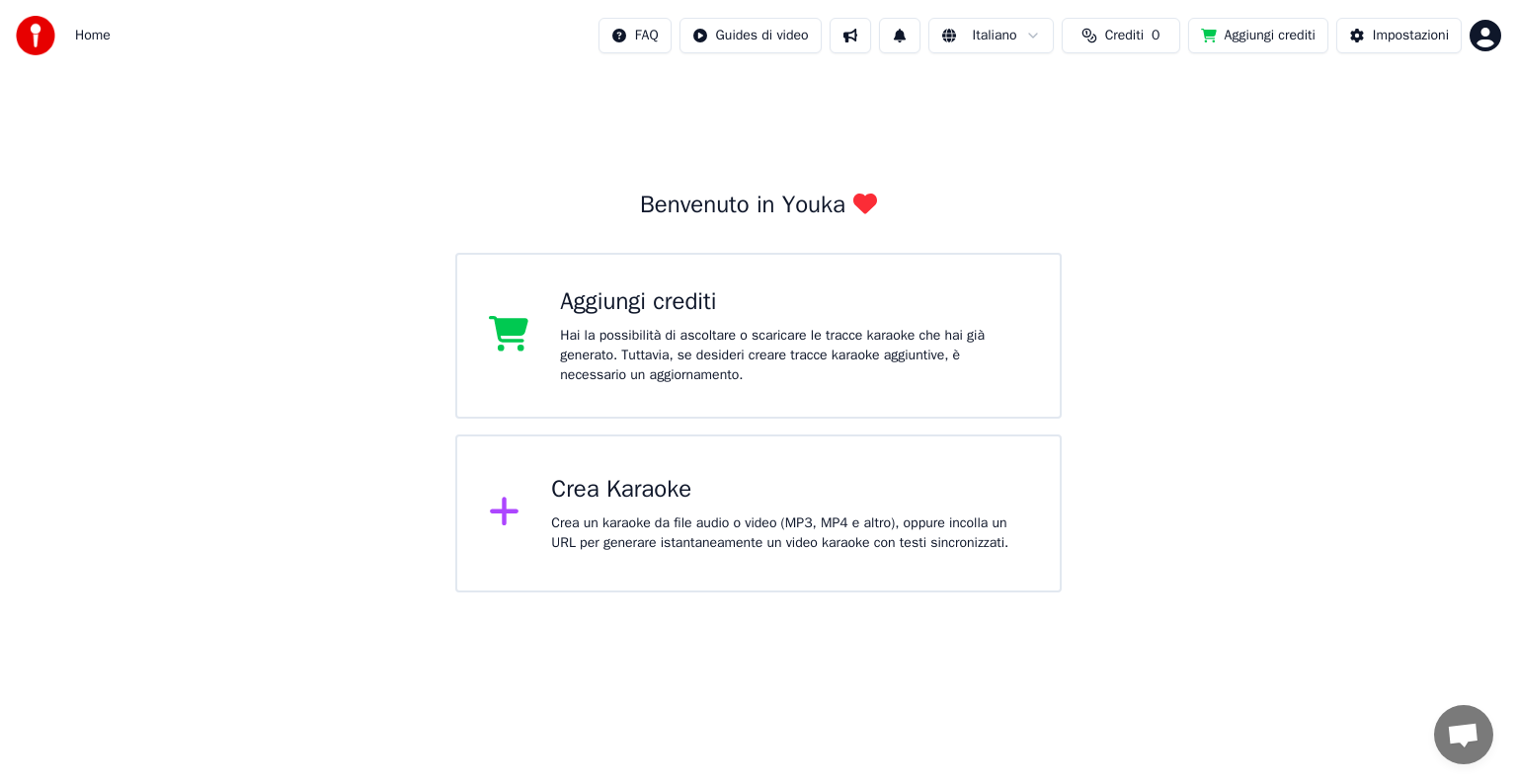 click on "Home FAQ Guides di video Italiano Crediti 0 Aggiungi crediti Impostazioni Benvenuto in Youka Aggiungi crediti Hai la possibilità di ascoltare o scaricare le tracce karaoke che hai già generato. Tuttavia, se desideri creare tracce karaoke aggiuntive, è necessario un aggiornamento. Crea Karaoke Crea un karaoke da file audio o video (MP3, MP4 e altro), oppure incolla un URL per generare istantaneamente un video karaoke con testi sincronizzati." at bounding box center [758, 296] 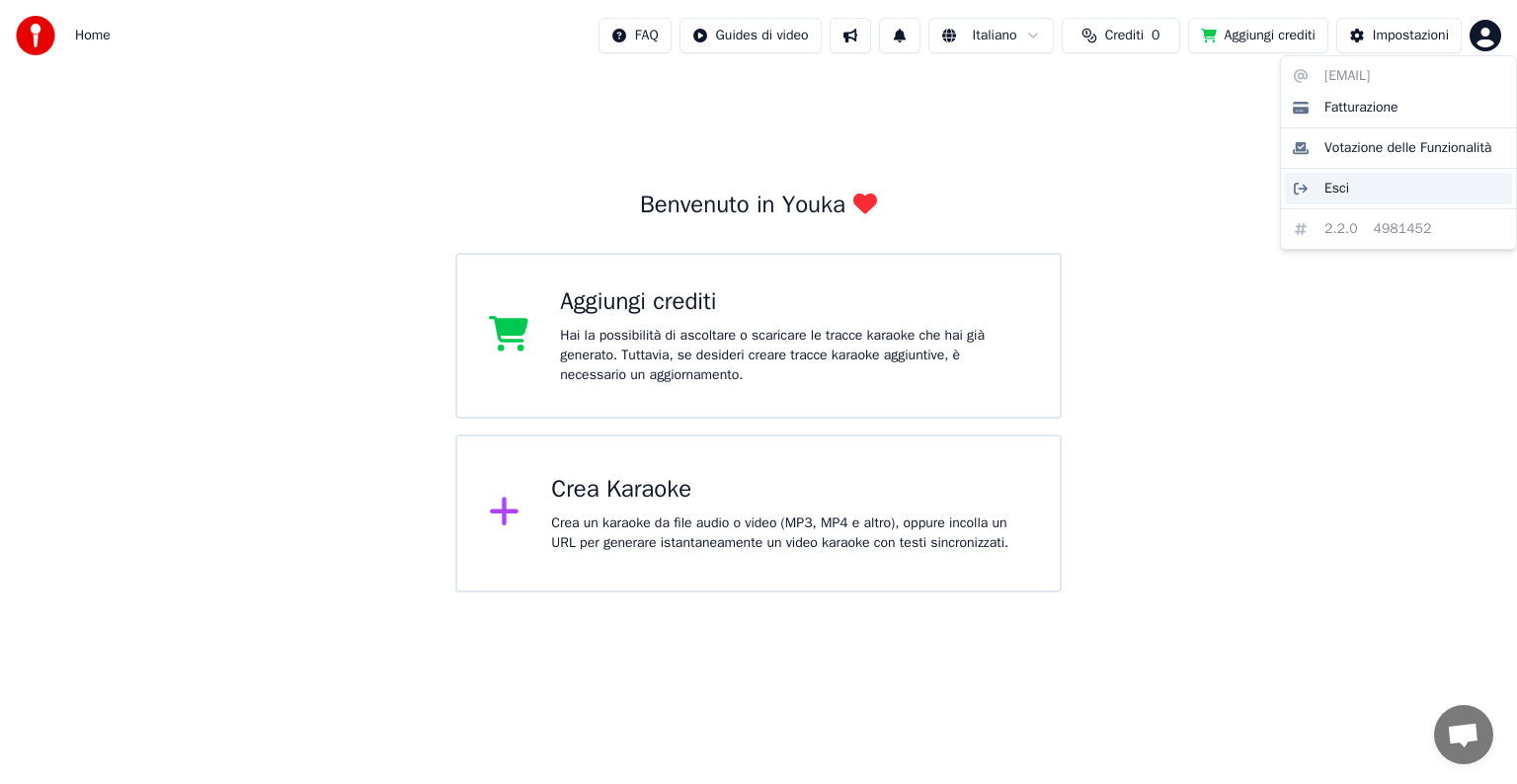 click on "Esci" at bounding box center [1336, 189] 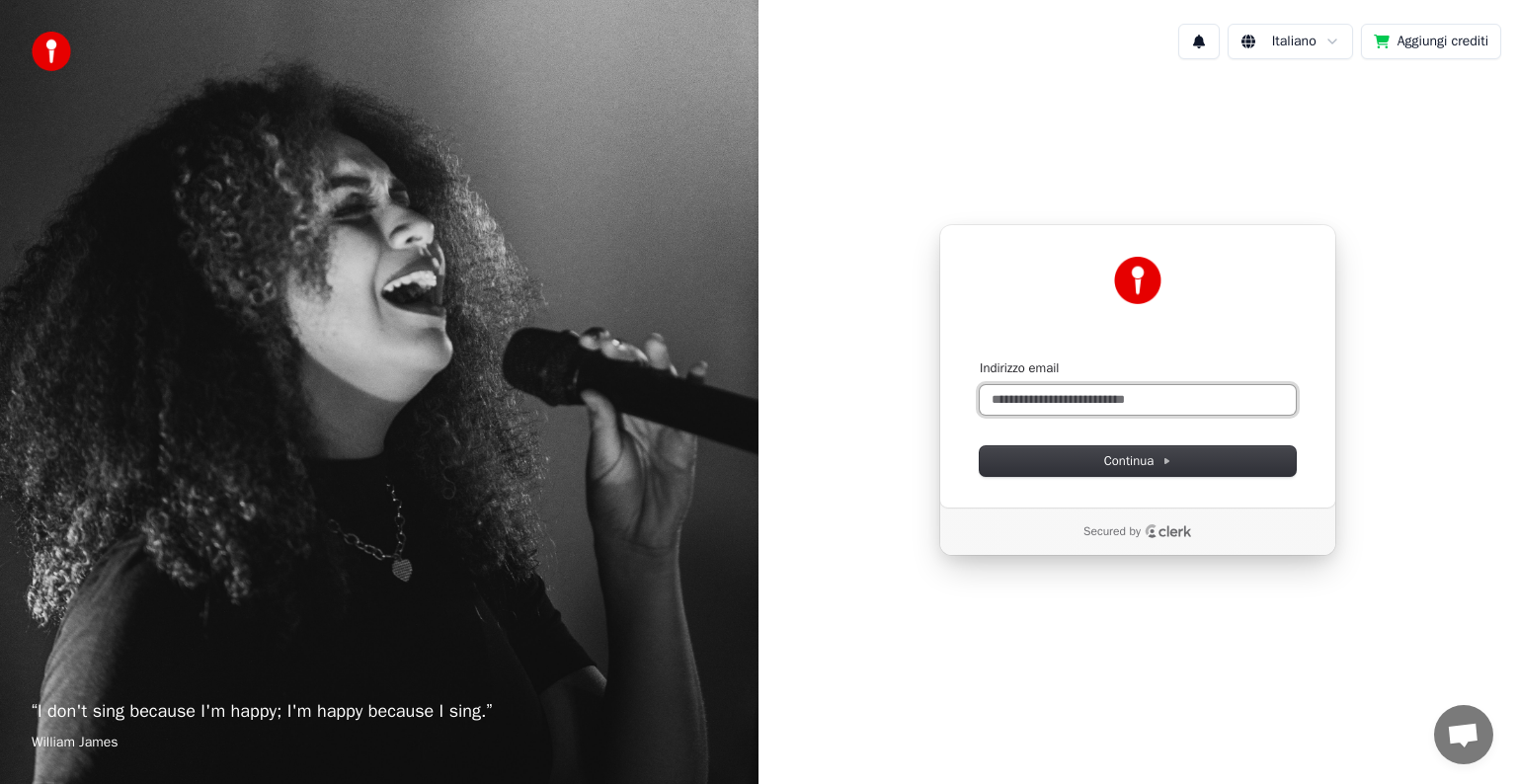 click on "Indirizzo email" at bounding box center (1138, 400) 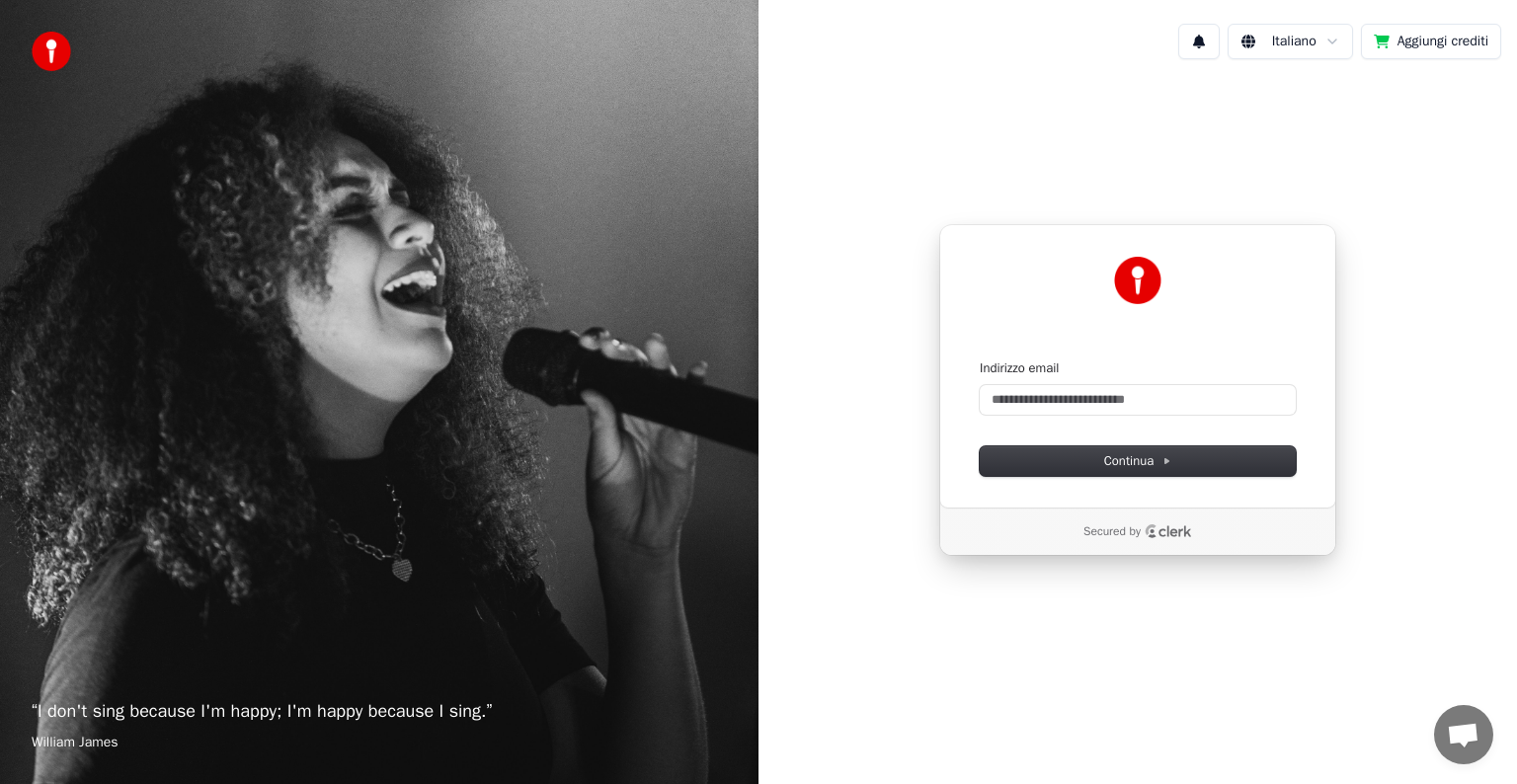 type 